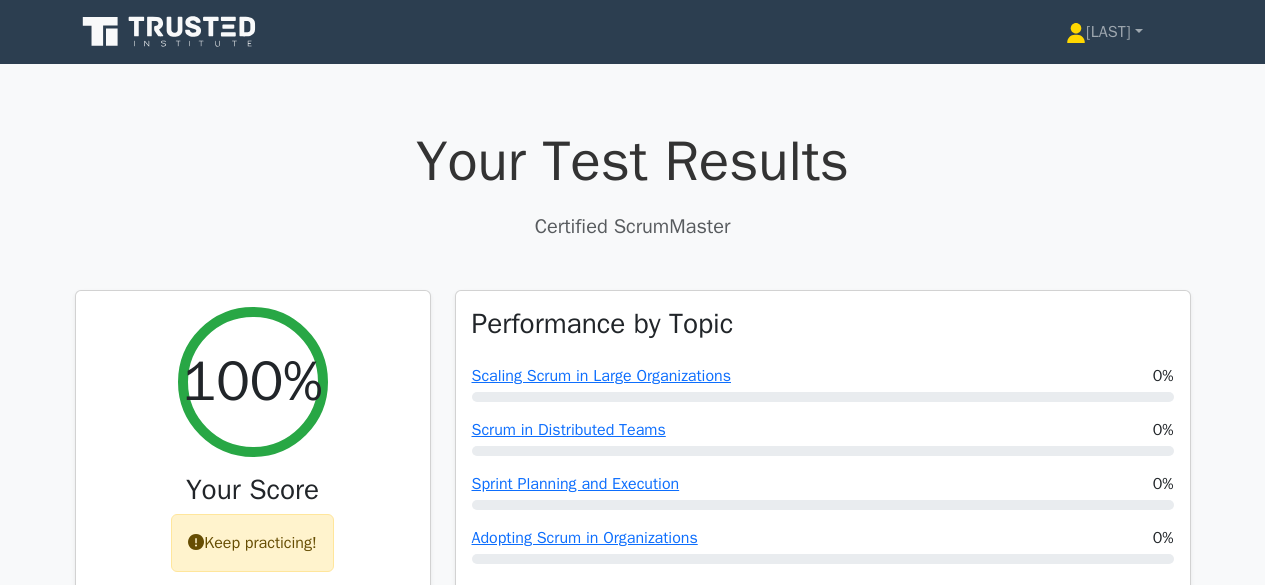 scroll, scrollTop: 0, scrollLeft: 0, axis: both 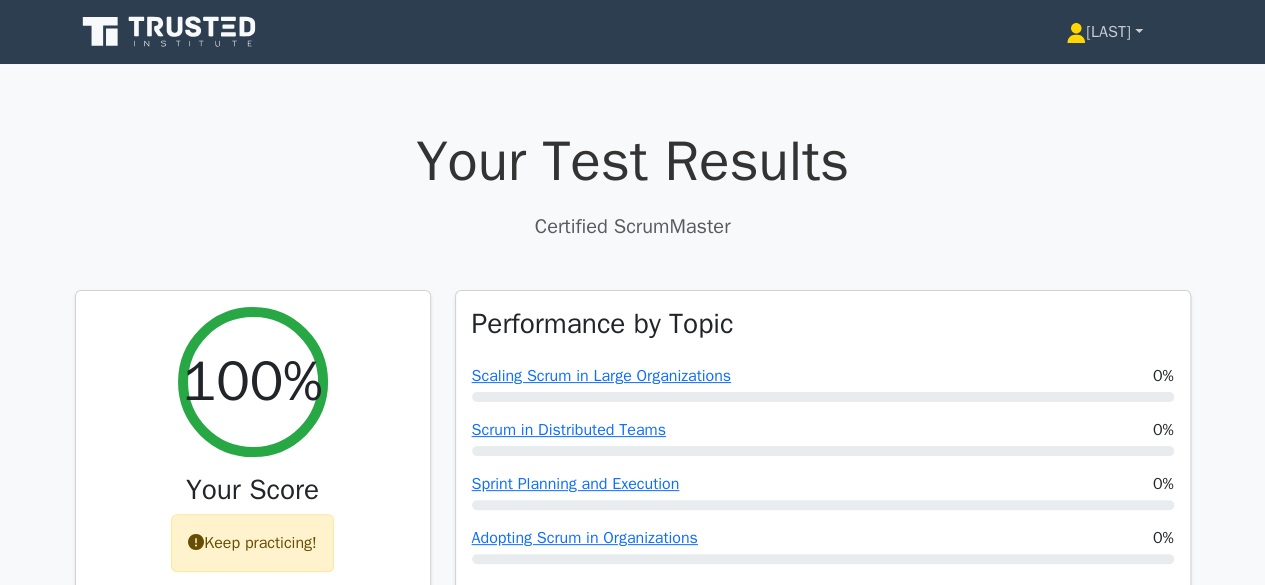 click on "[LAST]" at bounding box center (1104, 32) 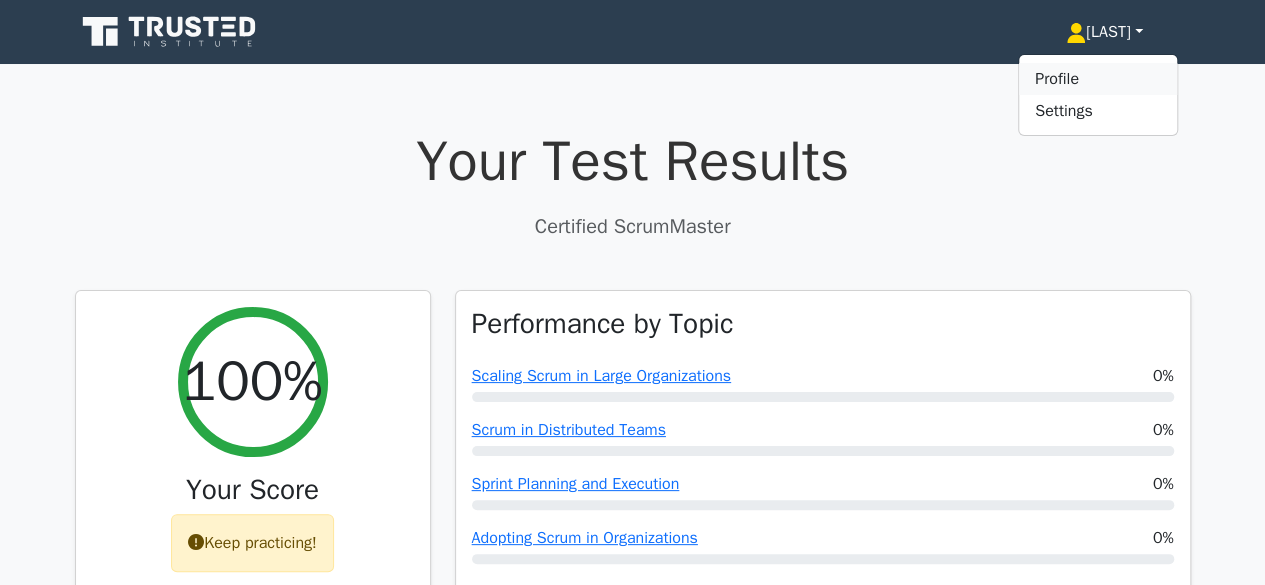 click on "Profile" at bounding box center [1098, 79] 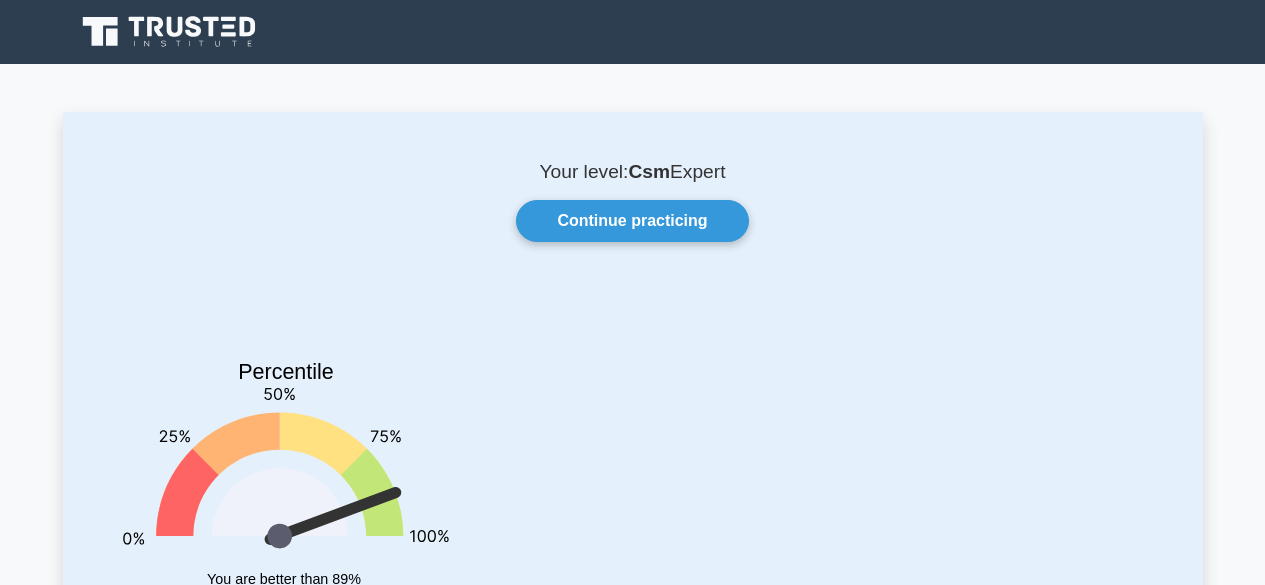 scroll, scrollTop: 0, scrollLeft: 0, axis: both 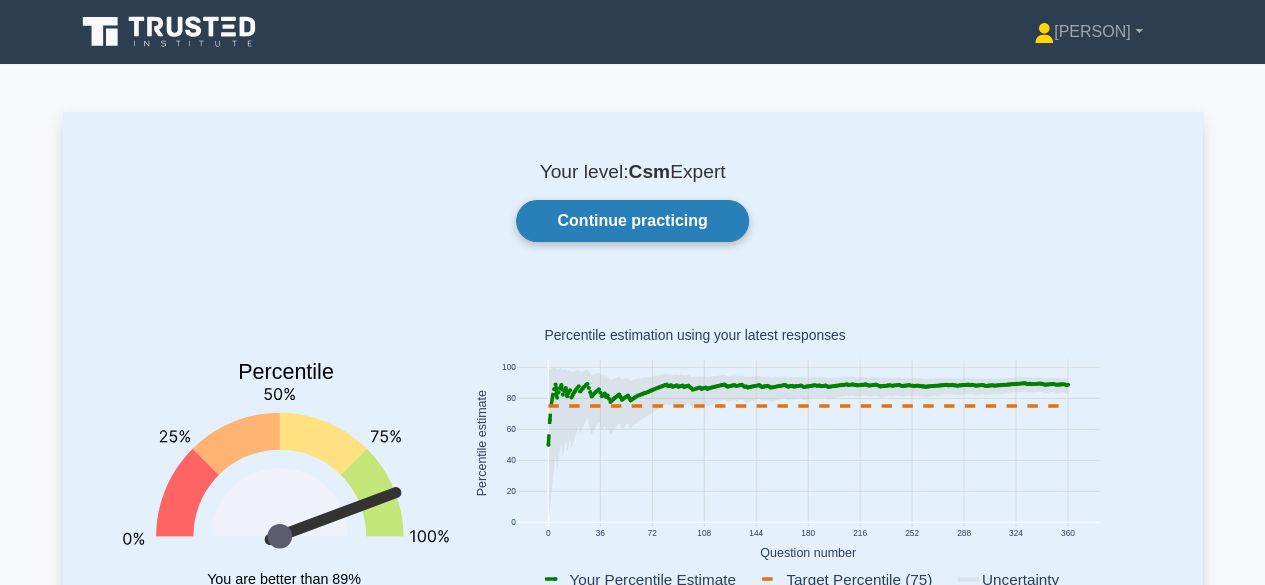 click on "Continue practicing" at bounding box center [632, 221] 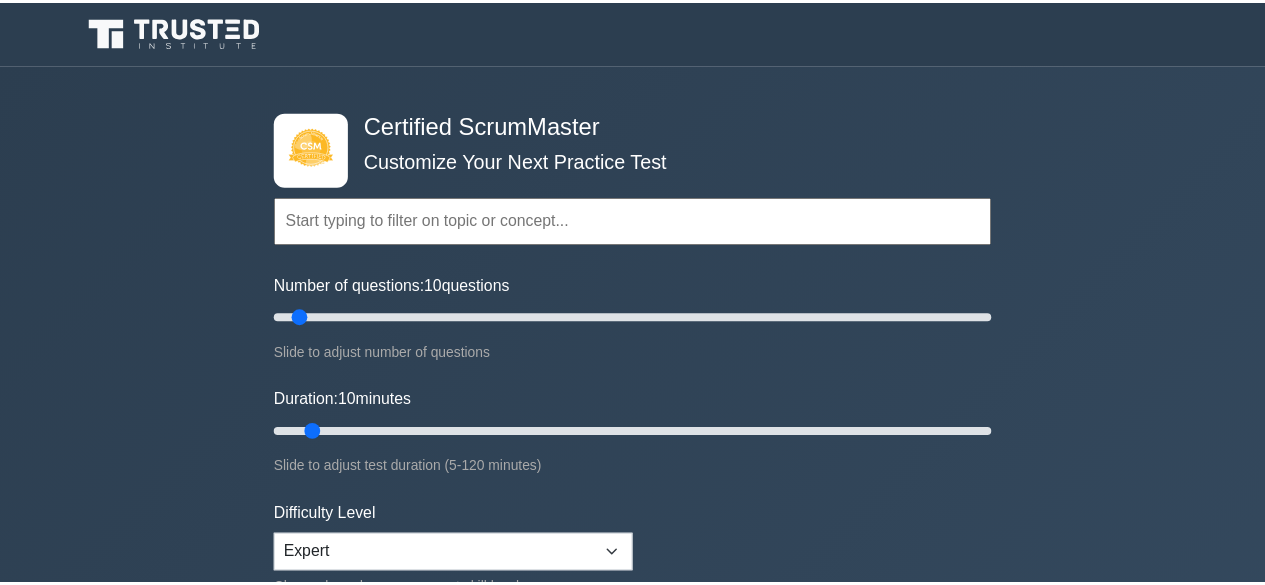 scroll, scrollTop: 0, scrollLeft: 0, axis: both 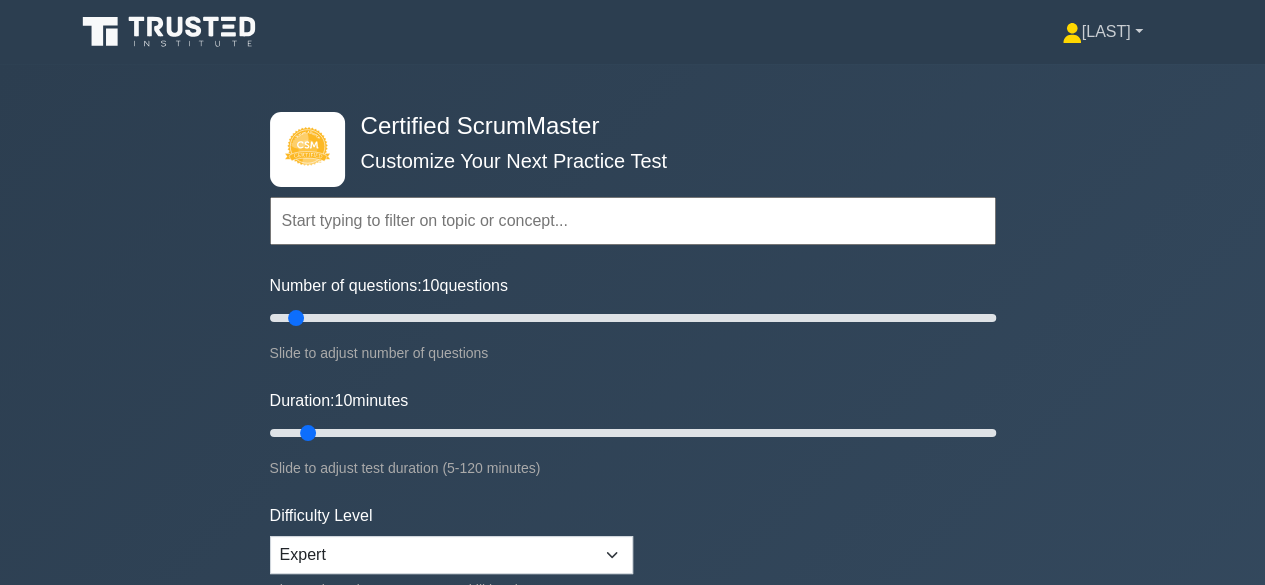 click on "[FIRST] [LAST]" at bounding box center [1102, 32] 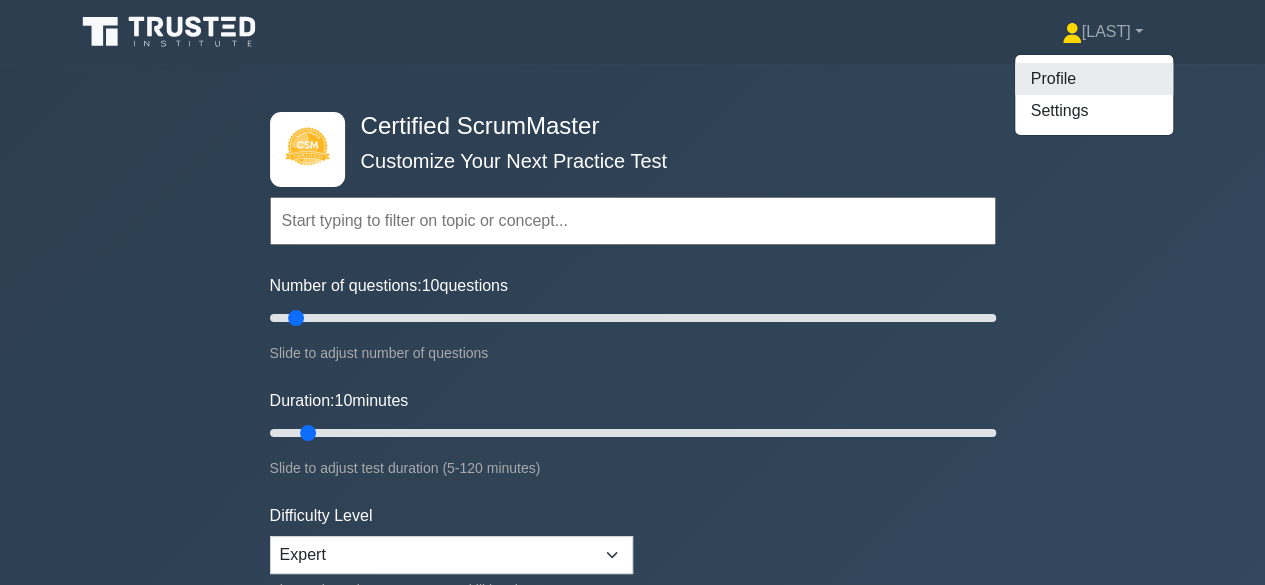 click on "Profile" at bounding box center (1094, 79) 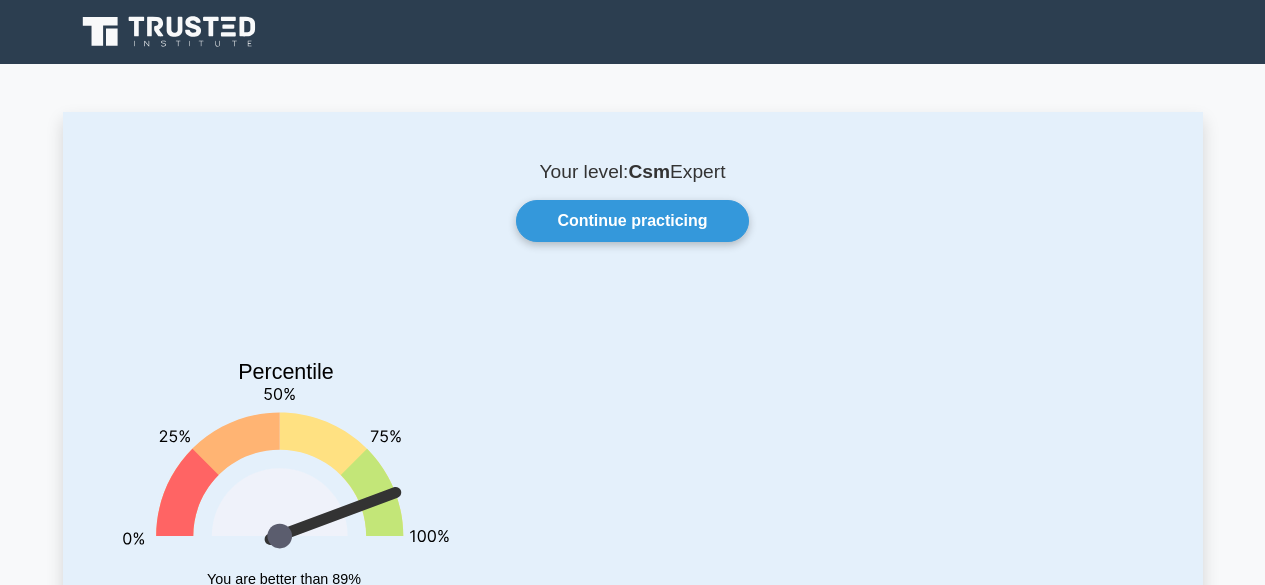 scroll, scrollTop: 0, scrollLeft: 0, axis: both 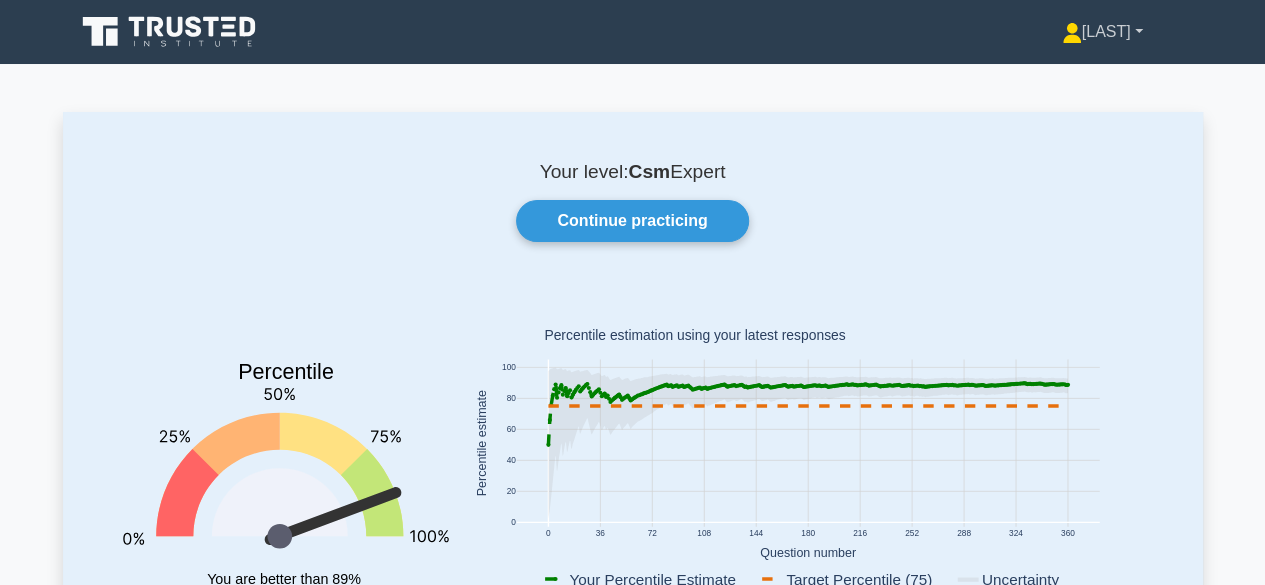 click on "[LAST]" at bounding box center [1102, 32] 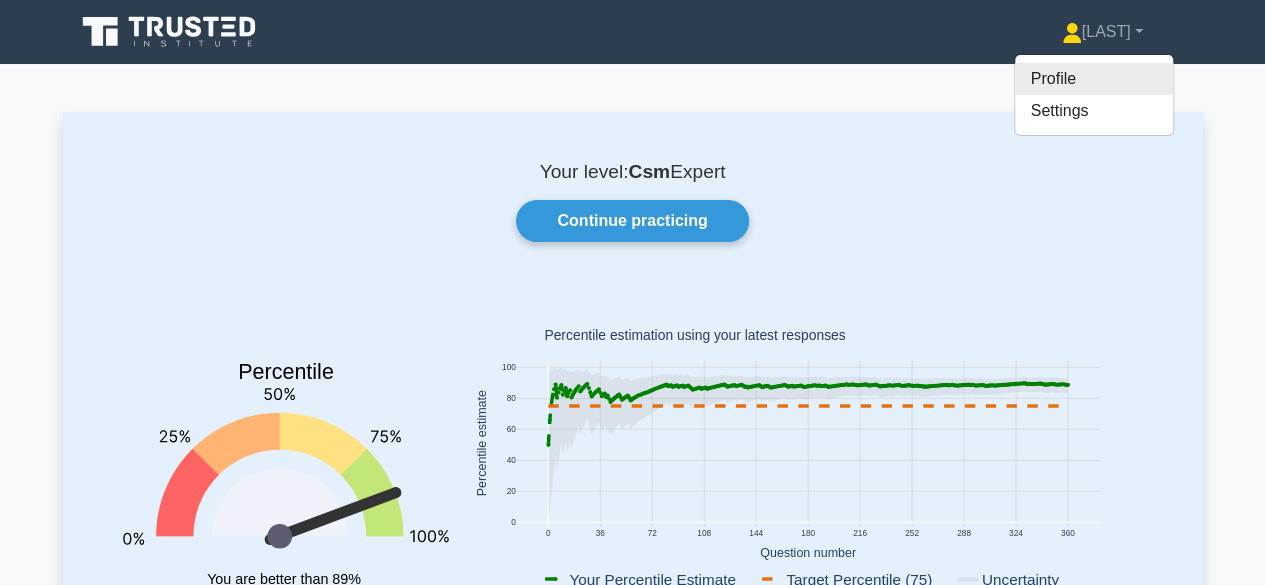 click on "Profile" at bounding box center (1094, 79) 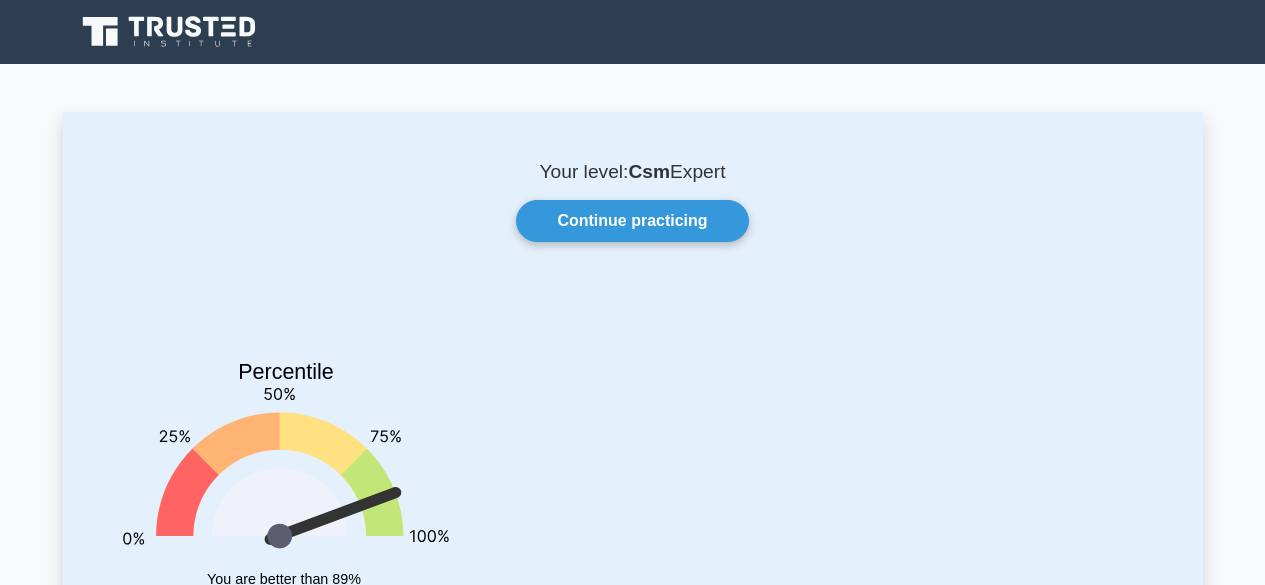 scroll, scrollTop: 0, scrollLeft: 0, axis: both 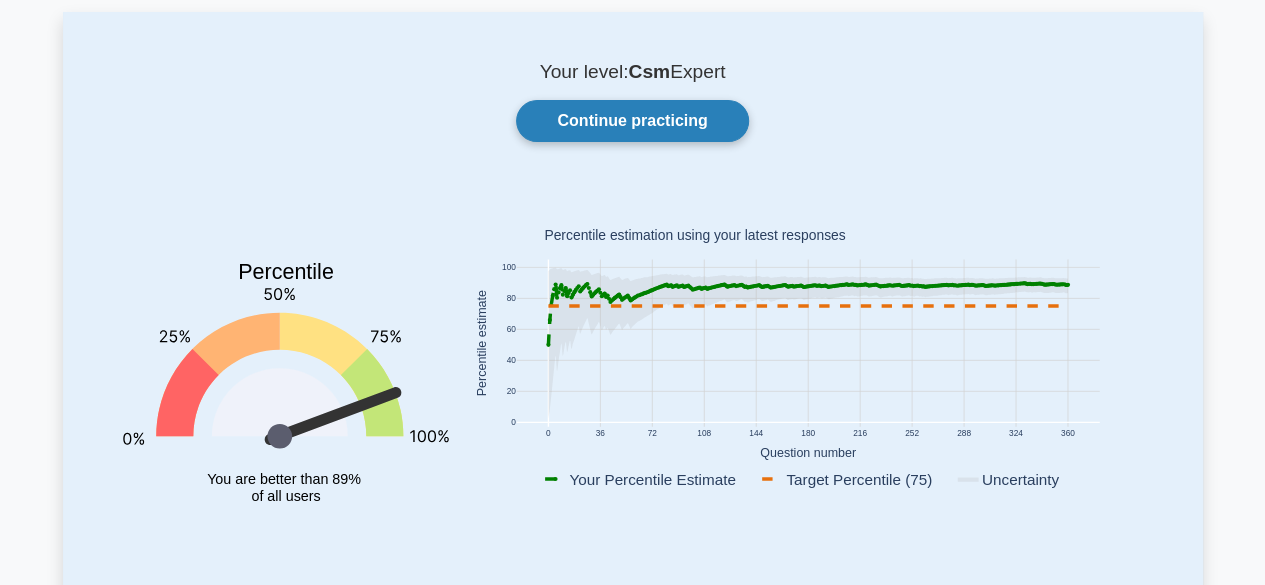 click on "Continue practicing" at bounding box center (632, 121) 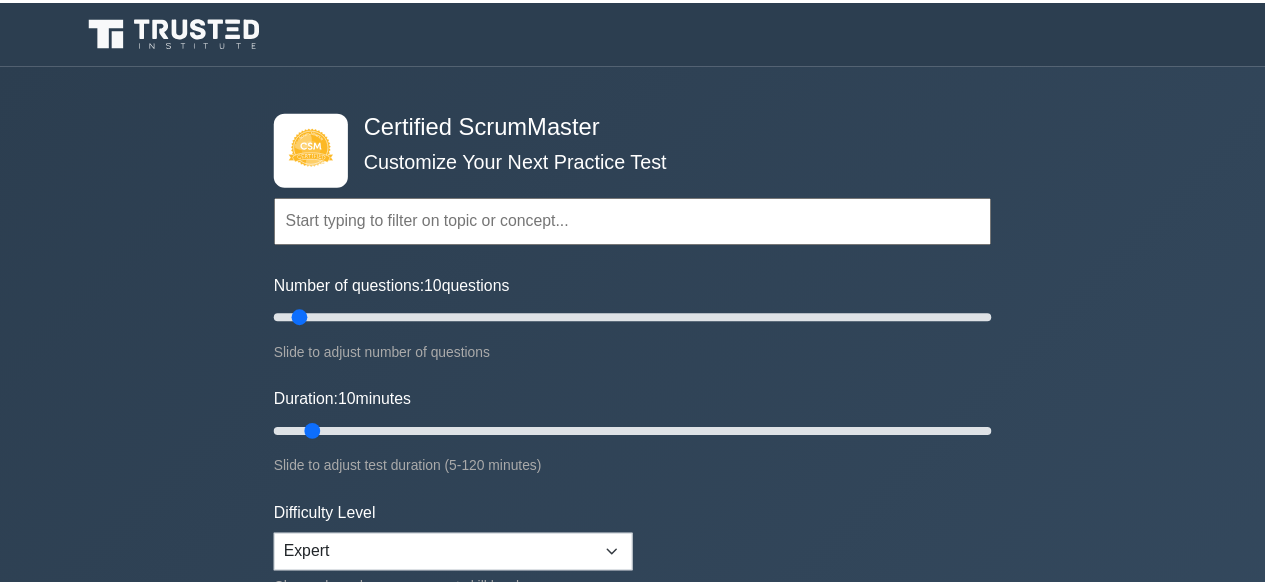 scroll, scrollTop: 0, scrollLeft: 0, axis: both 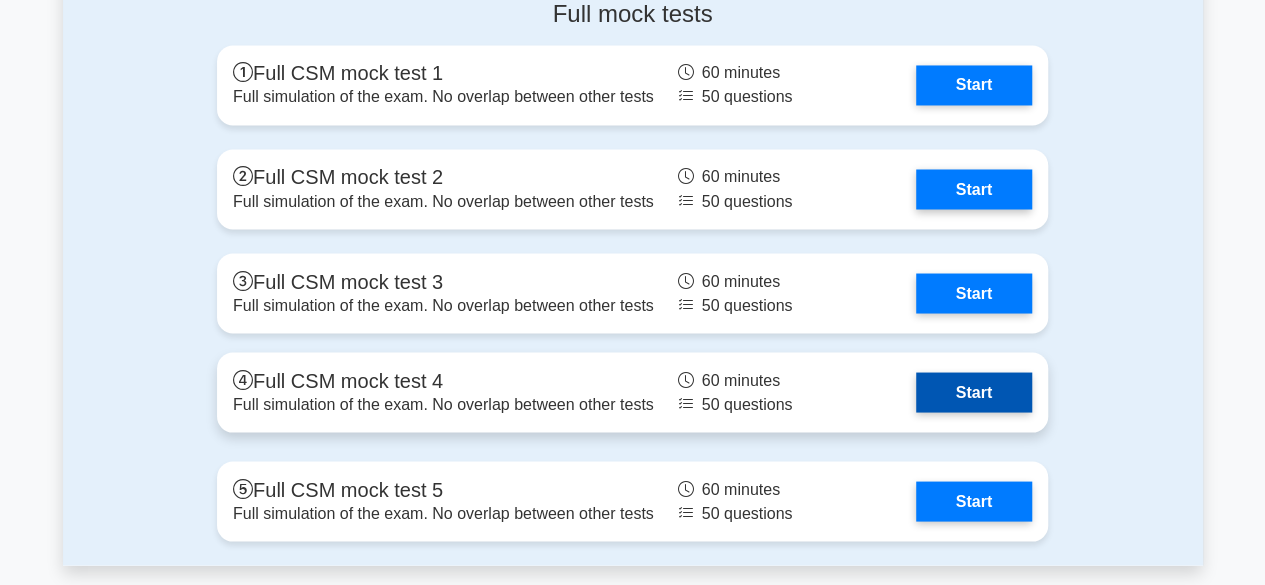 click on "Start" at bounding box center [974, 392] 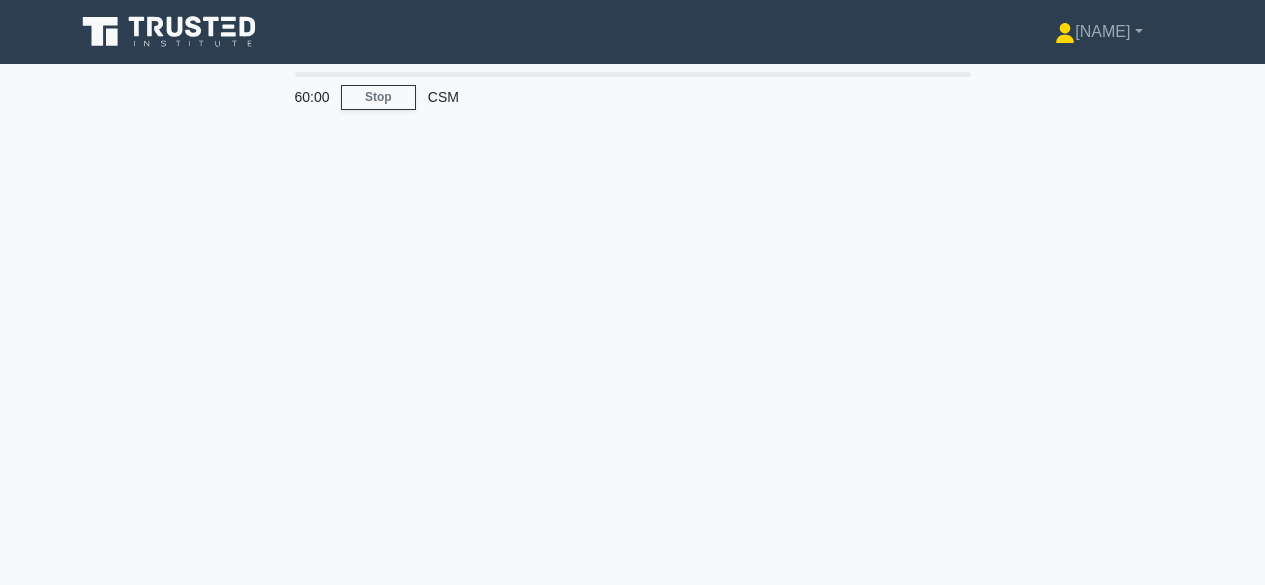 scroll, scrollTop: 0, scrollLeft: 0, axis: both 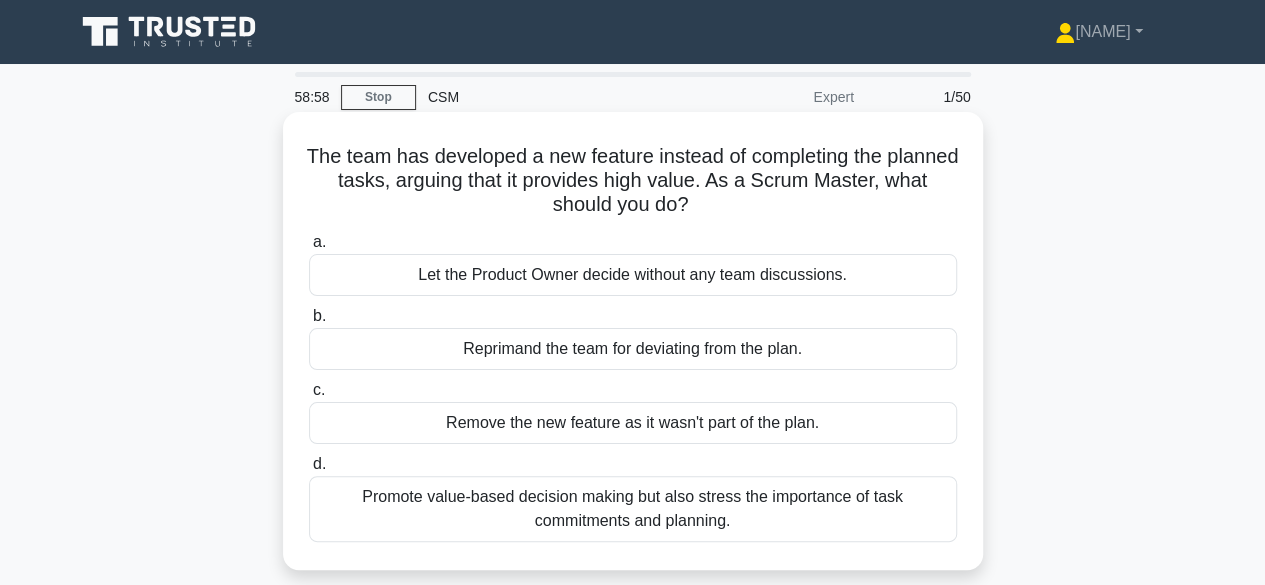 click on "Promote value-based decision making but also stress the importance of task commitments and planning." at bounding box center [633, 509] 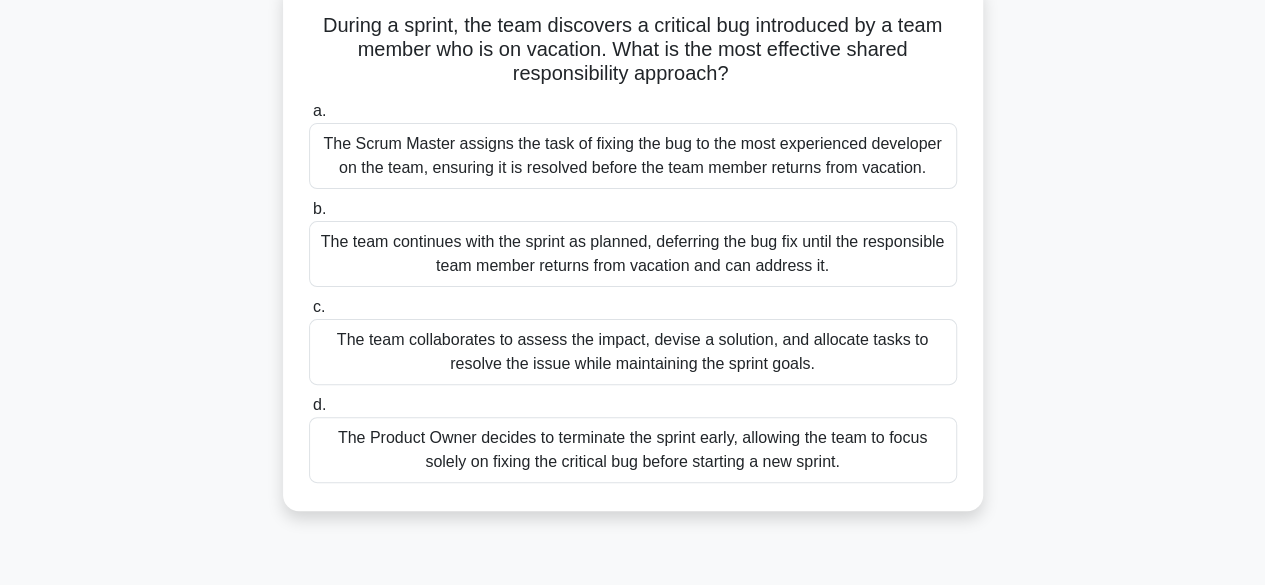scroll, scrollTop: 100, scrollLeft: 0, axis: vertical 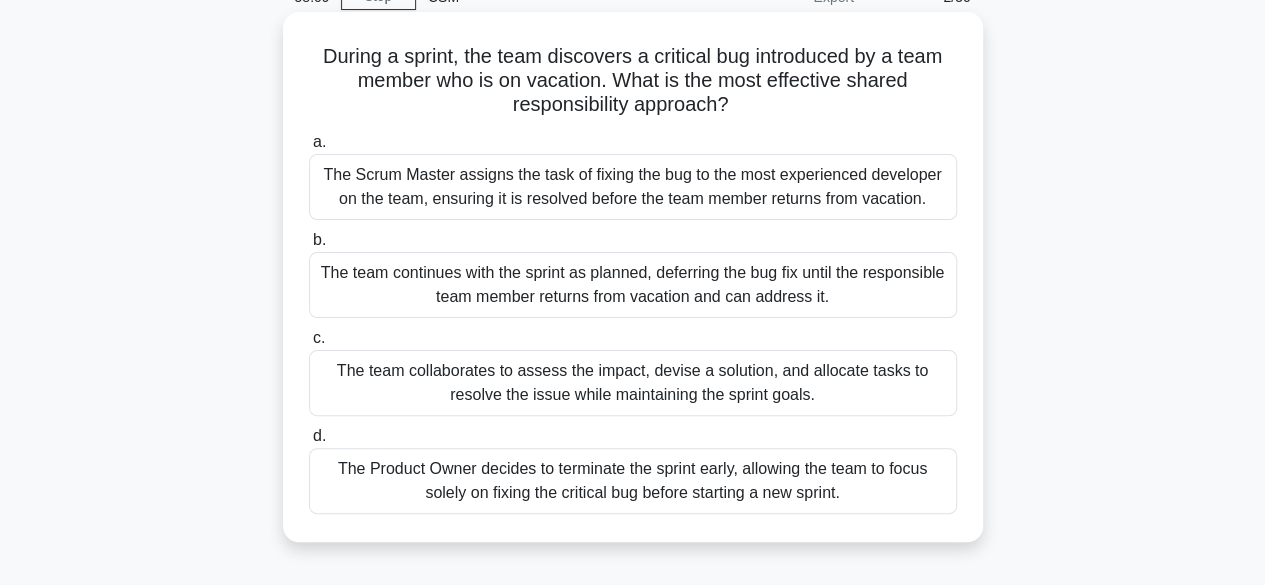 click on "The team collaborates to assess the impact, devise a solution, and allocate tasks to resolve the issue while maintaining the sprint goals." at bounding box center [633, 383] 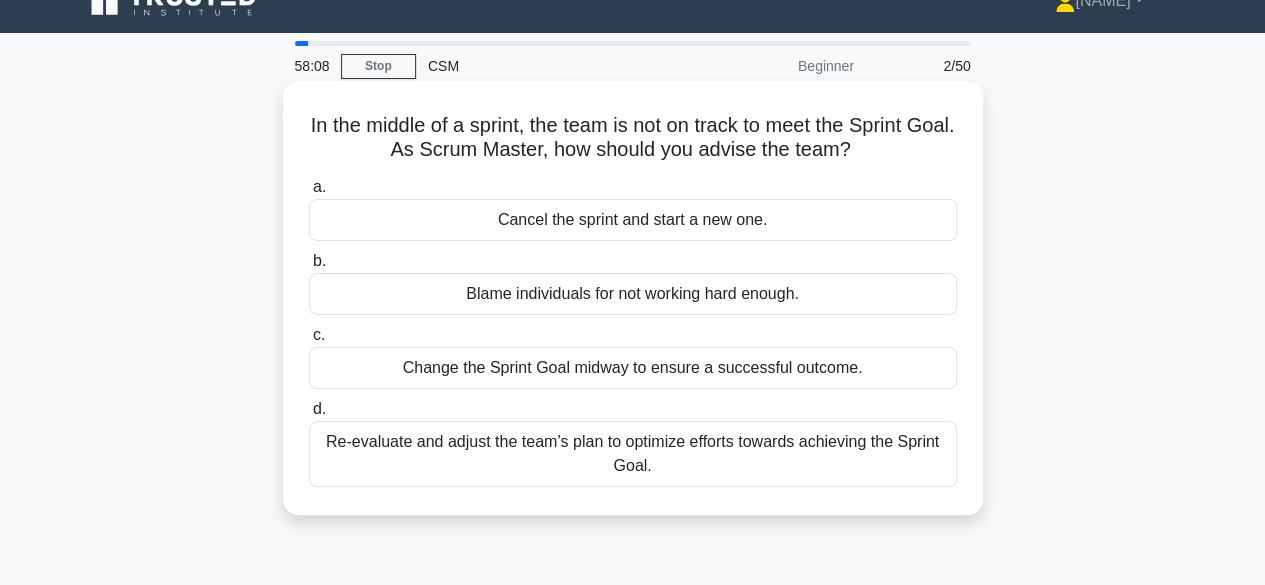 scroll, scrollTop: 0, scrollLeft: 0, axis: both 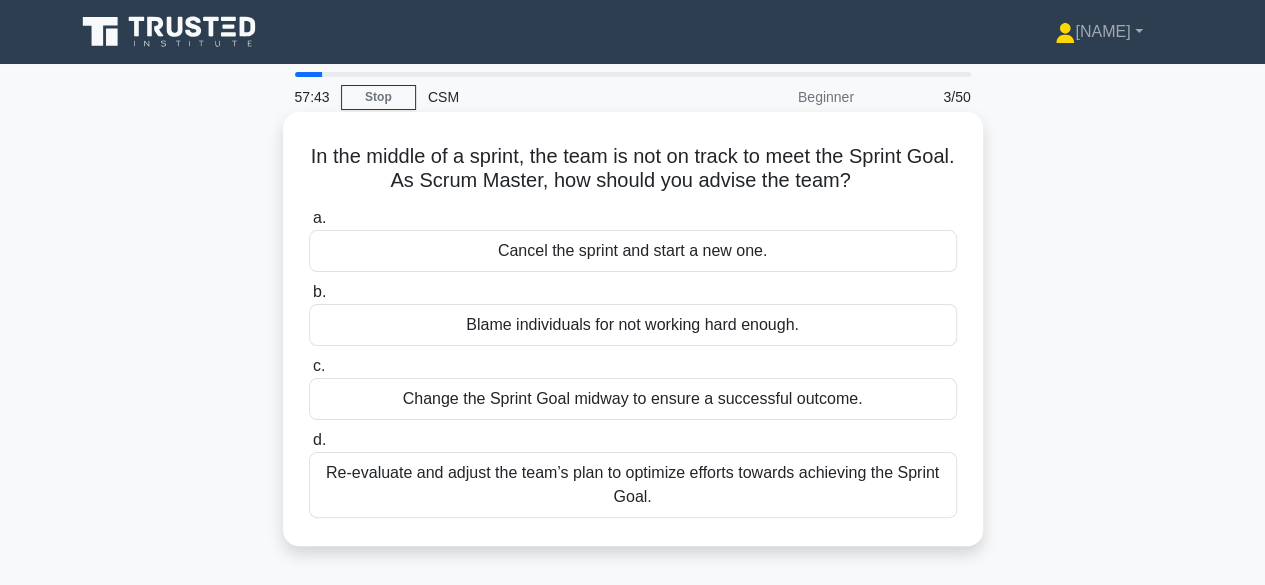 click on "Re-evaluate and adjust the team’s plan to optimize efforts towards achieving the Sprint Goal." at bounding box center (633, 485) 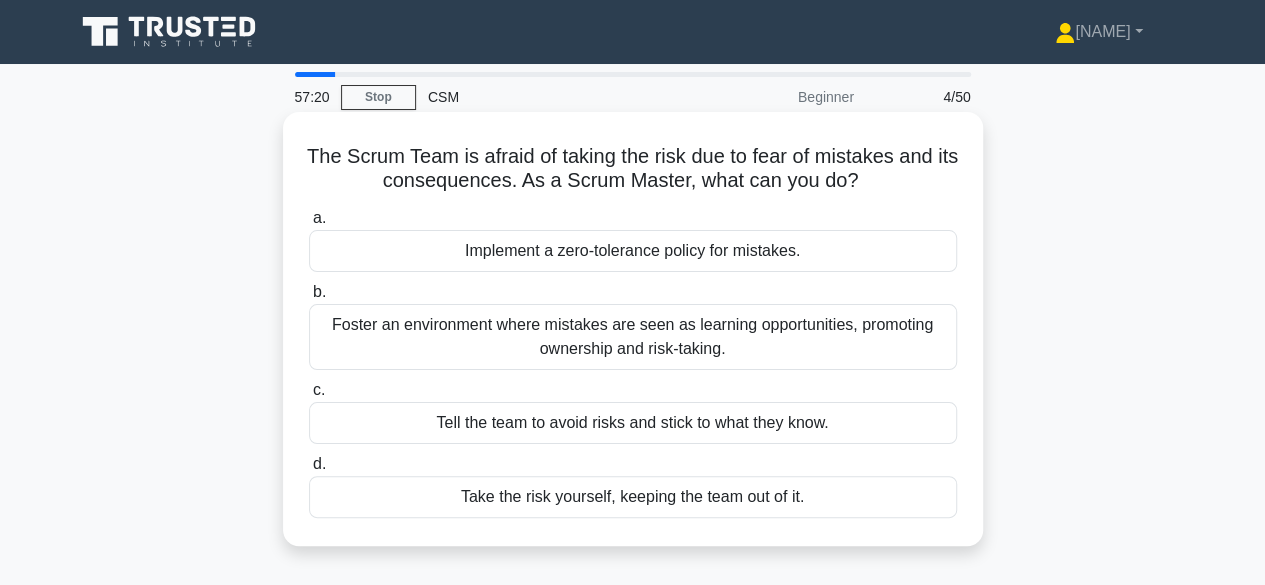 click on "Foster an environment where mistakes are seen as learning opportunities, promoting ownership and risk-taking." at bounding box center [633, 337] 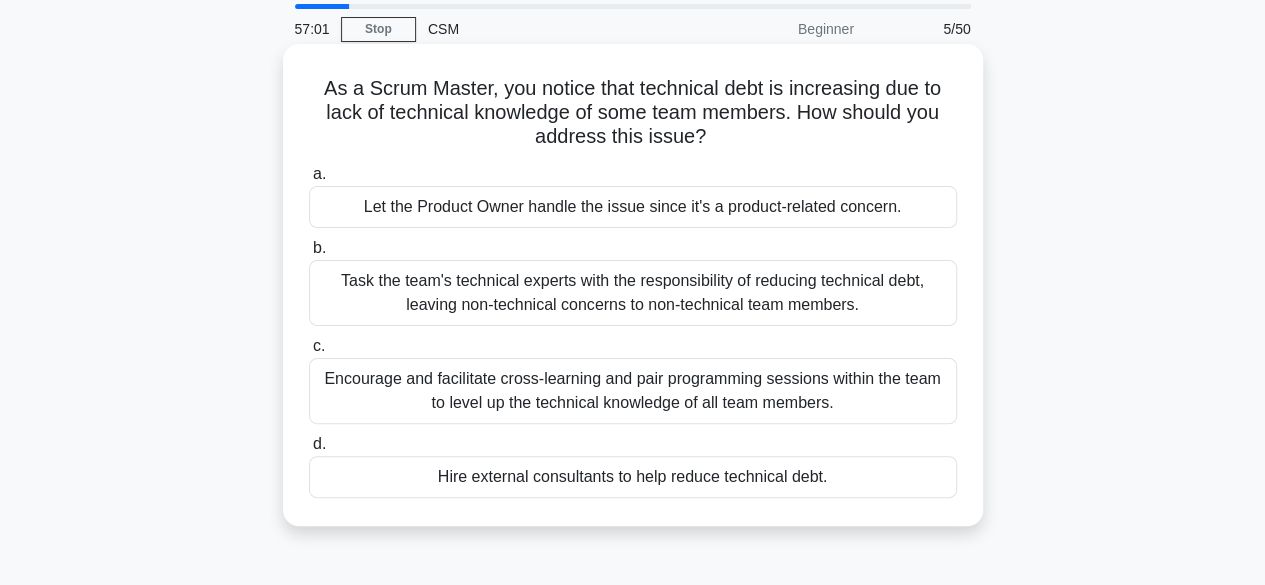scroll, scrollTop: 100, scrollLeft: 0, axis: vertical 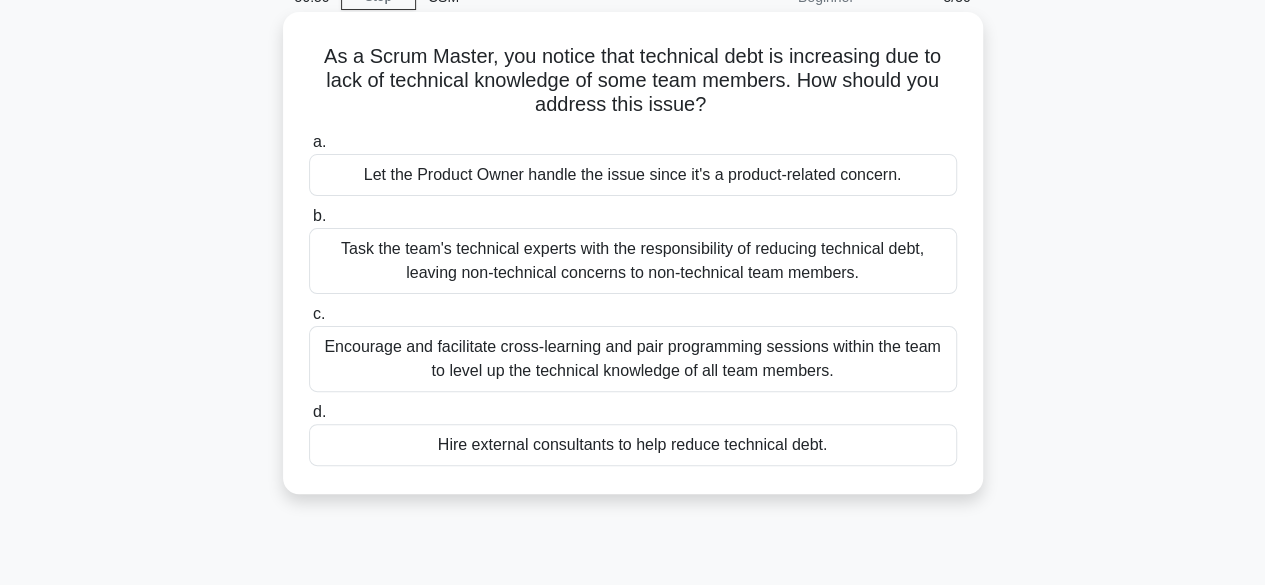 click on "Encourage and facilitate cross-learning and pair programming sessions within the team to level up the technical knowledge of all team members." at bounding box center [633, 359] 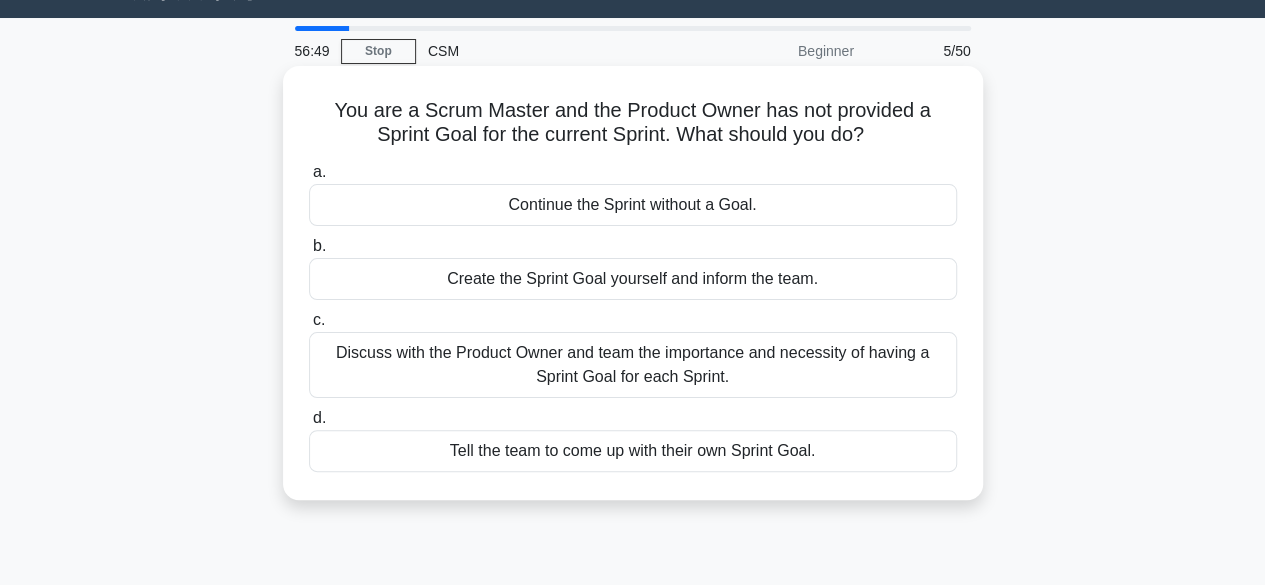 scroll, scrollTop: 0, scrollLeft: 0, axis: both 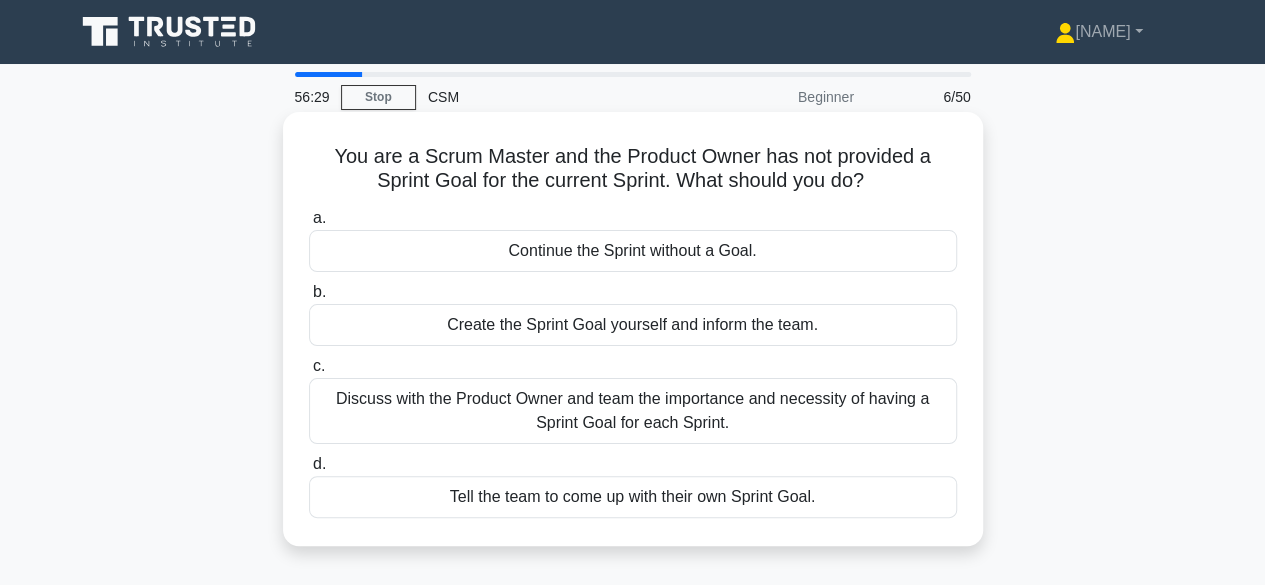 click on "Discuss with the Product Owner and team the importance and necessity of having a Sprint Goal for each Sprint." at bounding box center [633, 411] 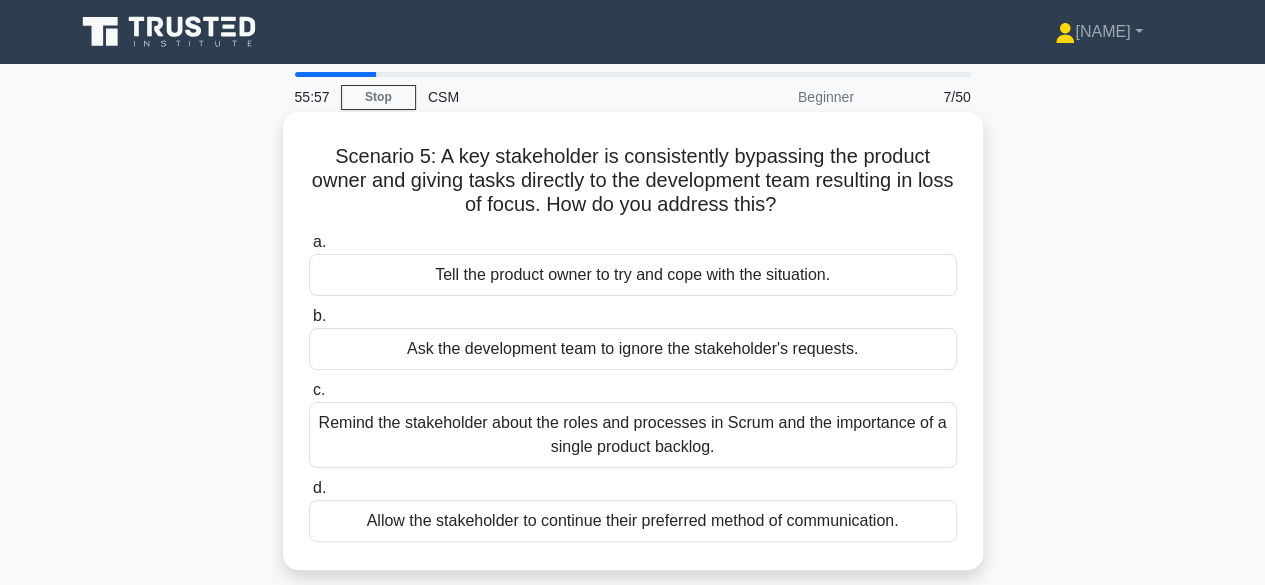 click on "Remind the stakeholder about the roles and processes in Scrum and the importance of a single product backlog." at bounding box center [633, 435] 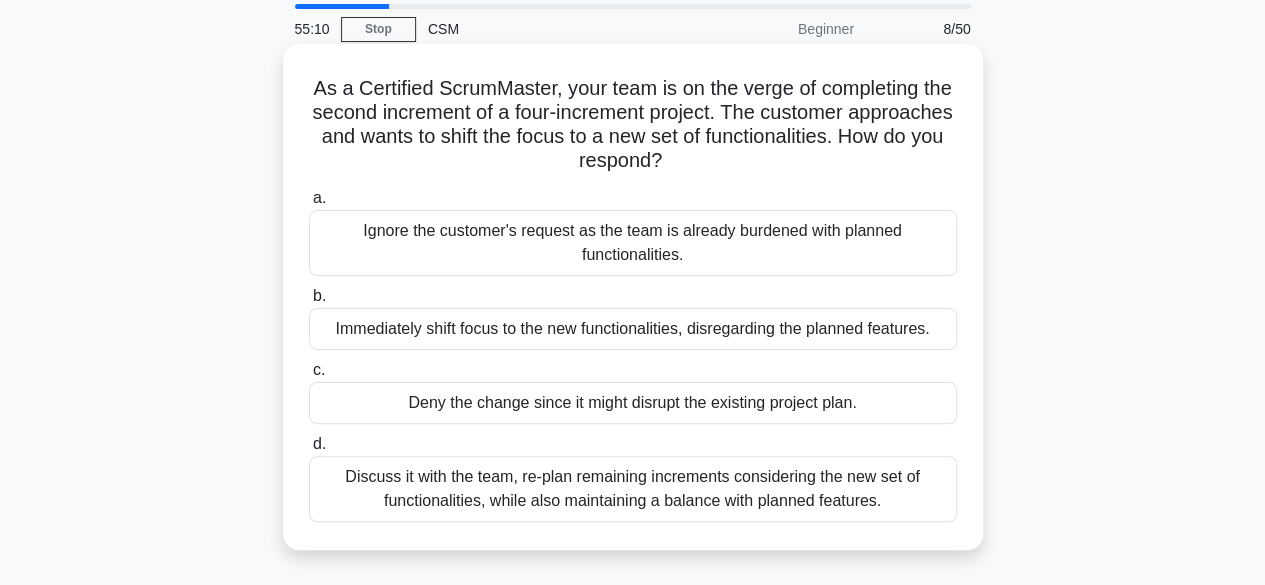scroll, scrollTop: 100, scrollLeft: 0, axis: vertical 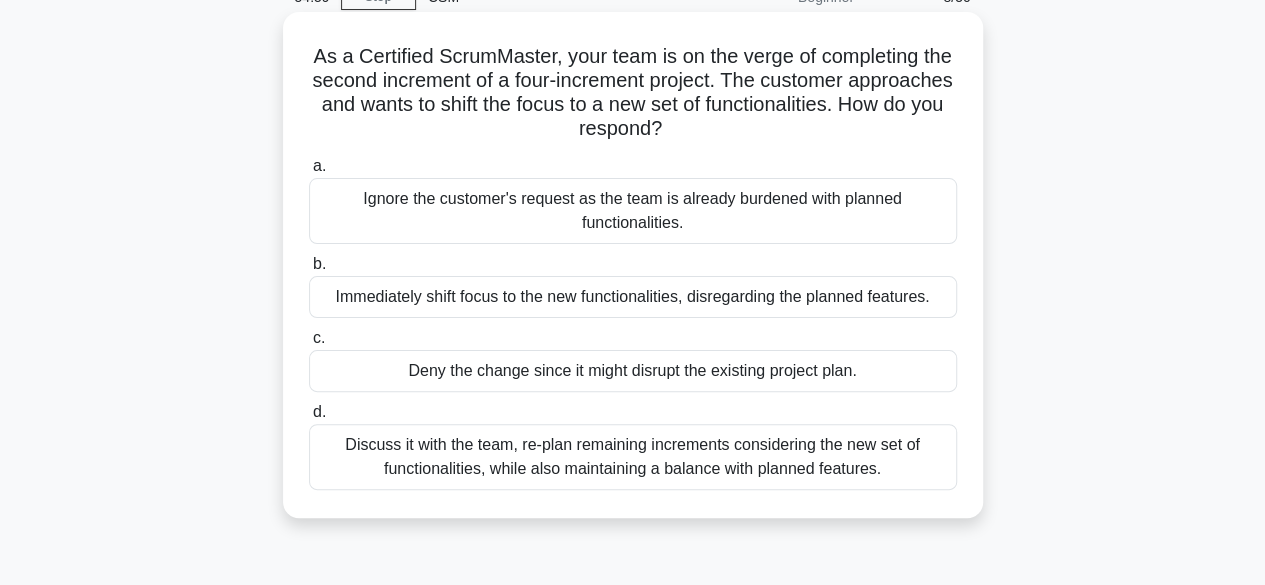 click on "Discuss it with the team, re-plan remaining increments considering the new set of functionalities, while also maintaining a balance with planned features." at bounding box center [633, 457] 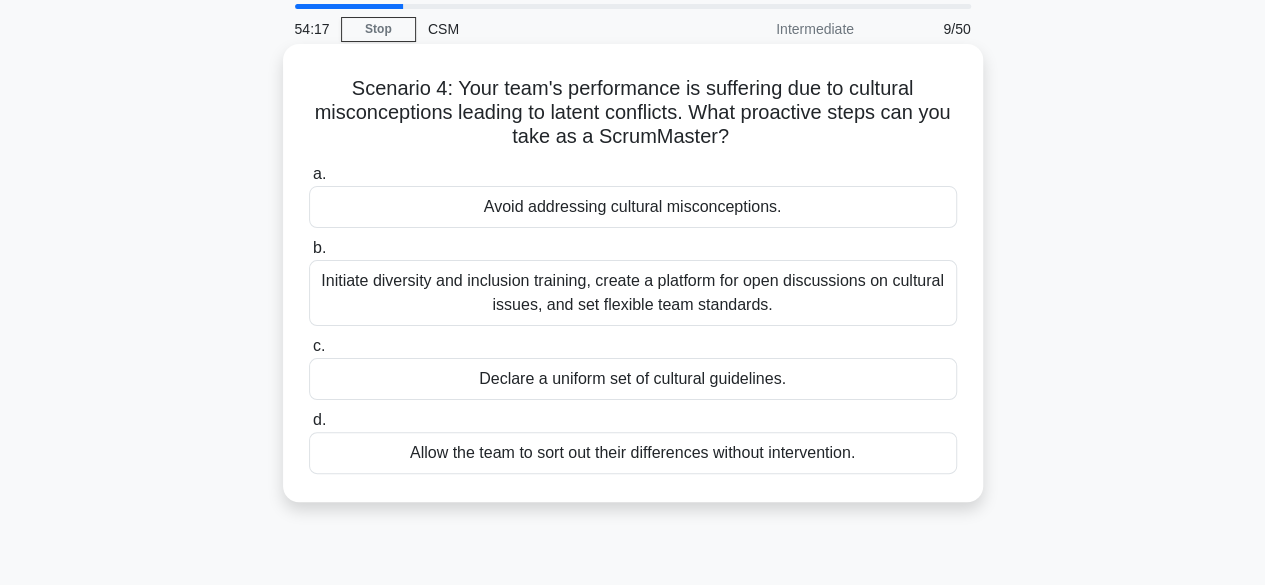 scroll, scrollTop: 100, scrollLeft: 0, axis: vertical 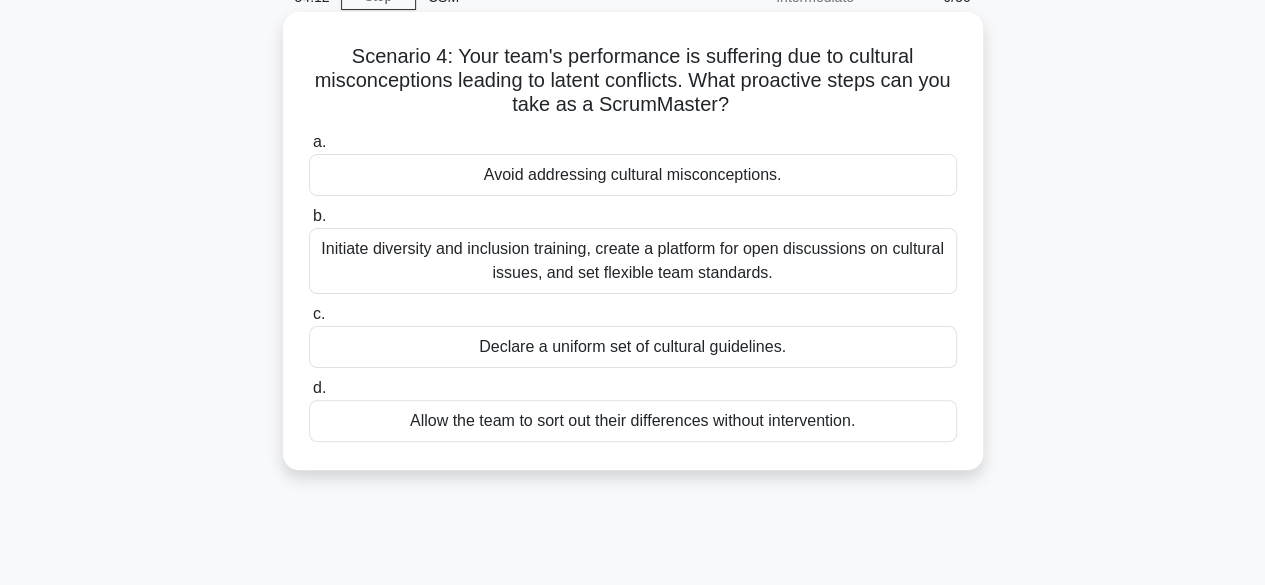 click on "Initiate diversity and inclusion training, create a platform for open discussions on cultural issues, and set flexible team standards." at bounding box center (633, 261) 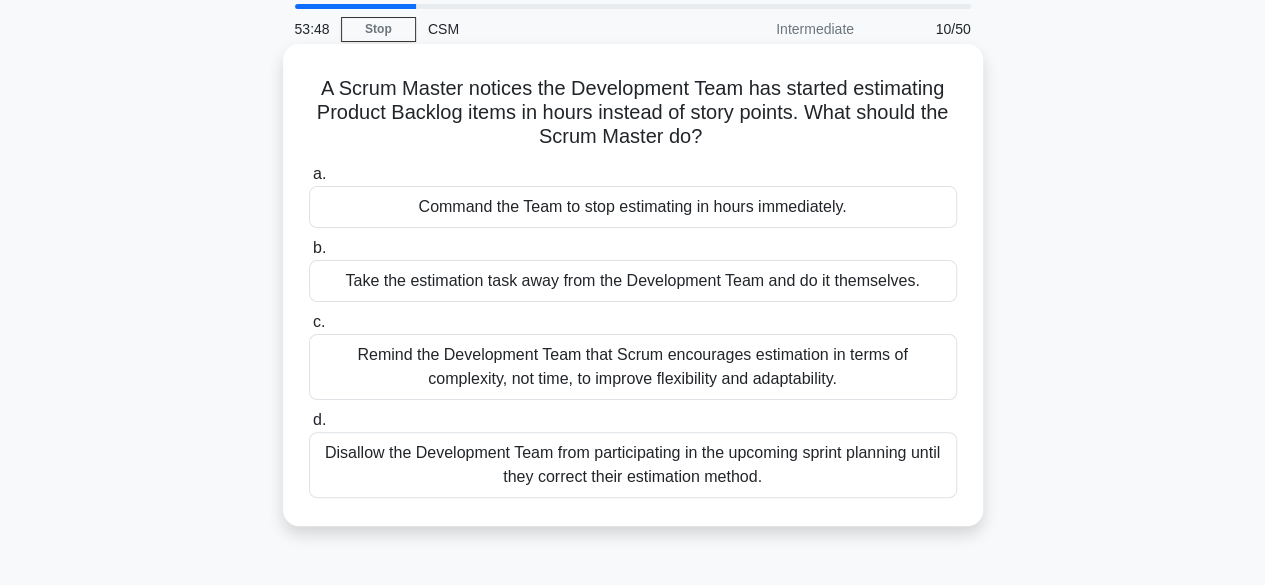 scroll, scrollTop: 100, scrollLeft: 0, axis: vertical 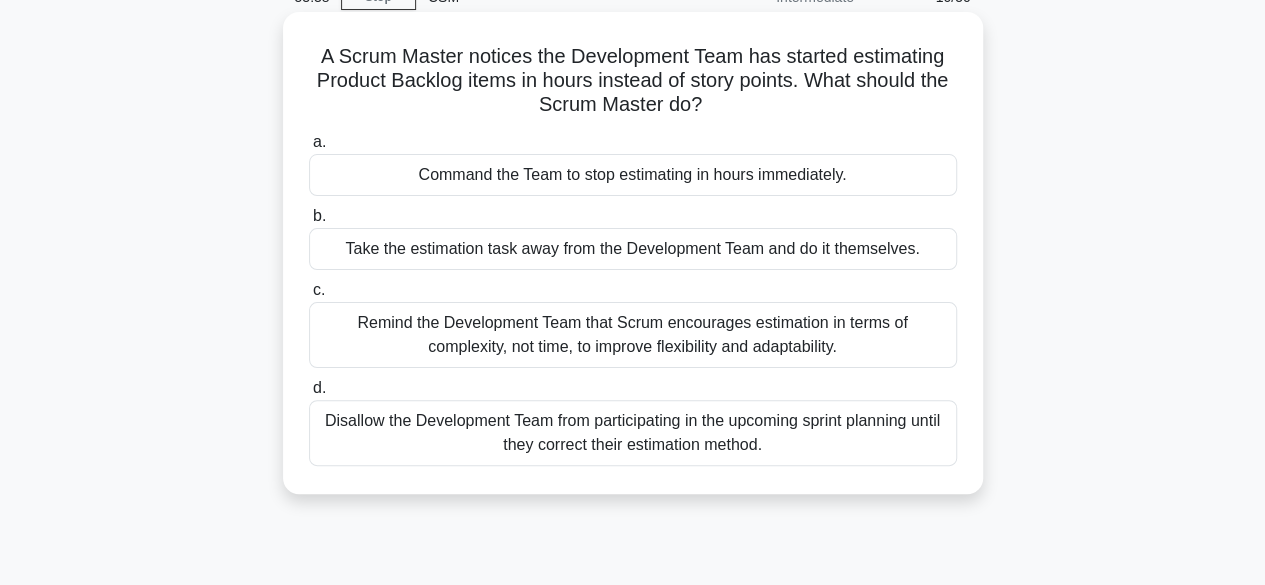 click on "Remind the Development Team that Scrum encourages estimation in terms of complexity, not time, to improve flexibility and adaptability." at bounding box center [633, 335] 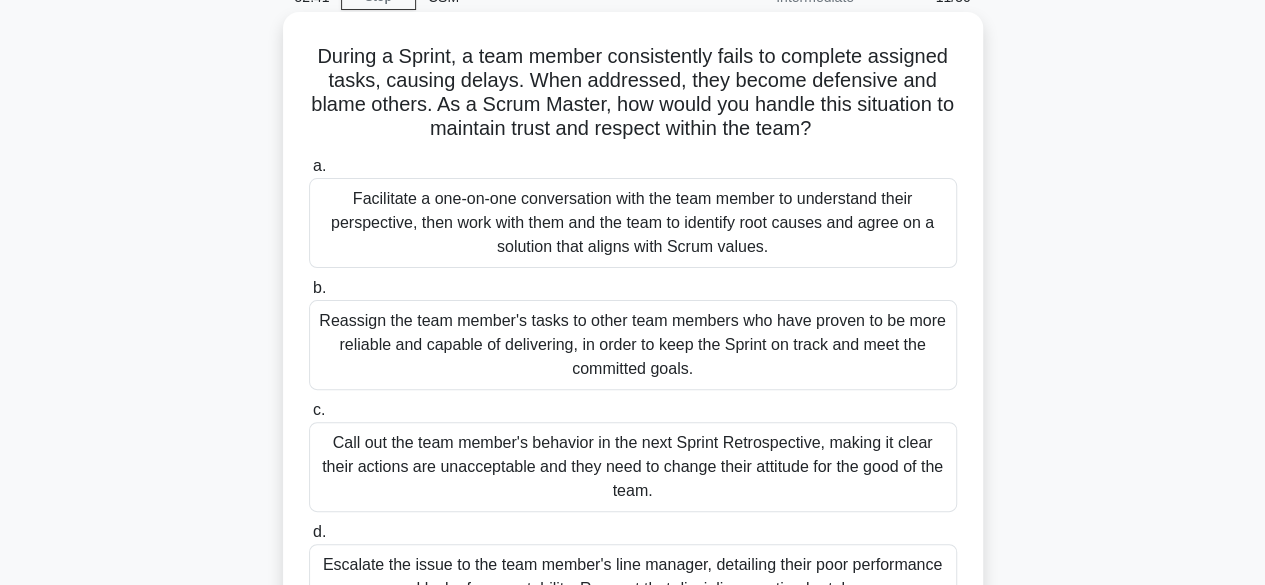 scroll, scrollTop: 100, scrollLeft: 0, axis: vertical 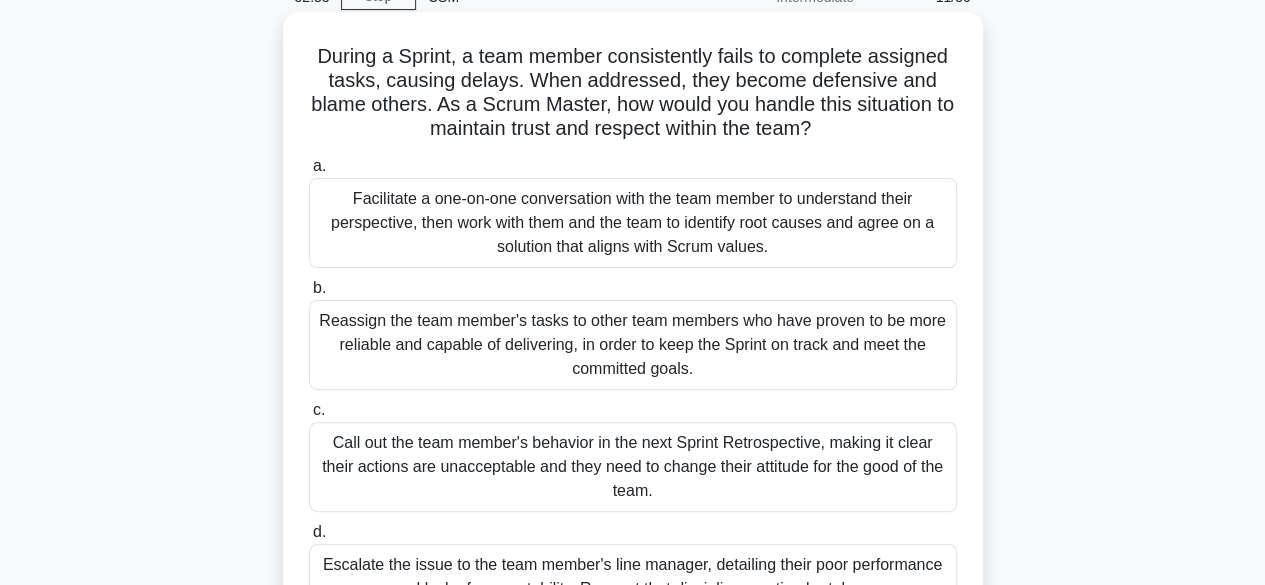 click on "Facilitate a one-on-one conversation with the team member to understand their perspective, then work with them and the team to identify root causes and agree on a solution that aligns with Scrum values." at bounding box center [633, 223] 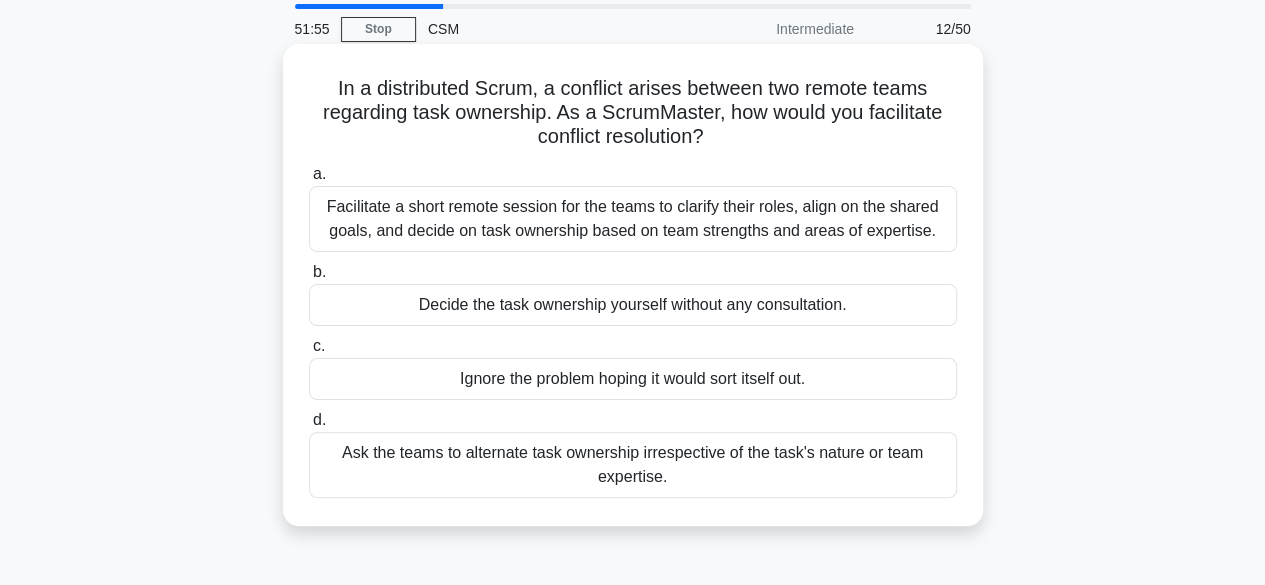 scroll, scrollTop: 100, scrollLeft: 0, axis: vertical 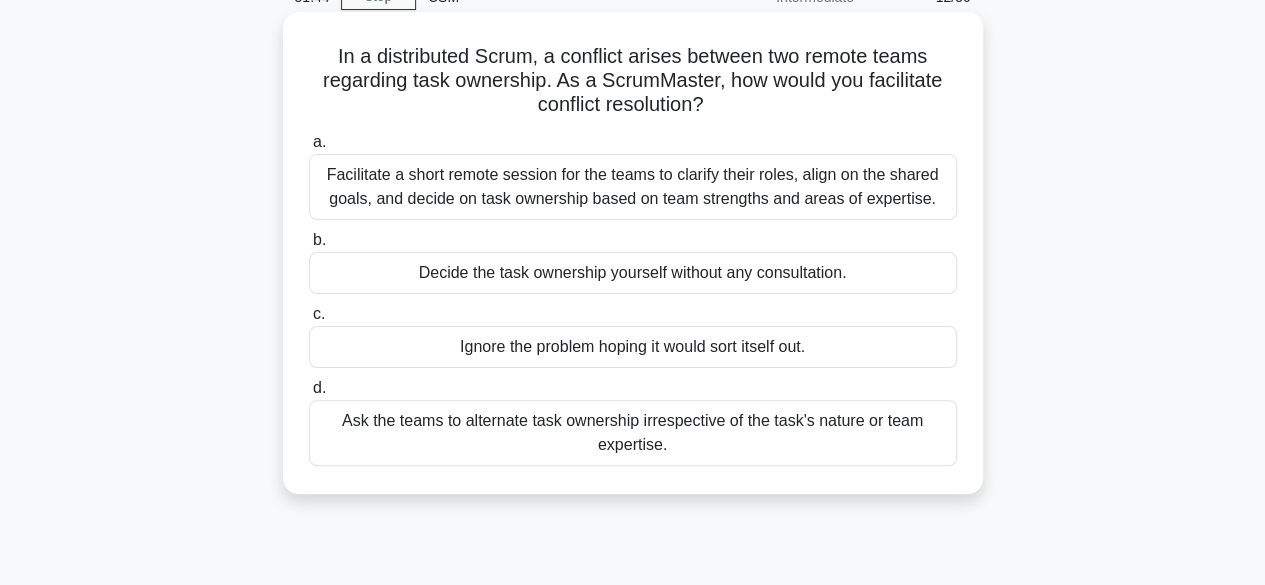 click on "Facilitate a short remote session for the teams to clarify their roles, align on the shared goals, and decide on task ownership based on team strengths and areas of expertise." at bounding box center (633, 187) 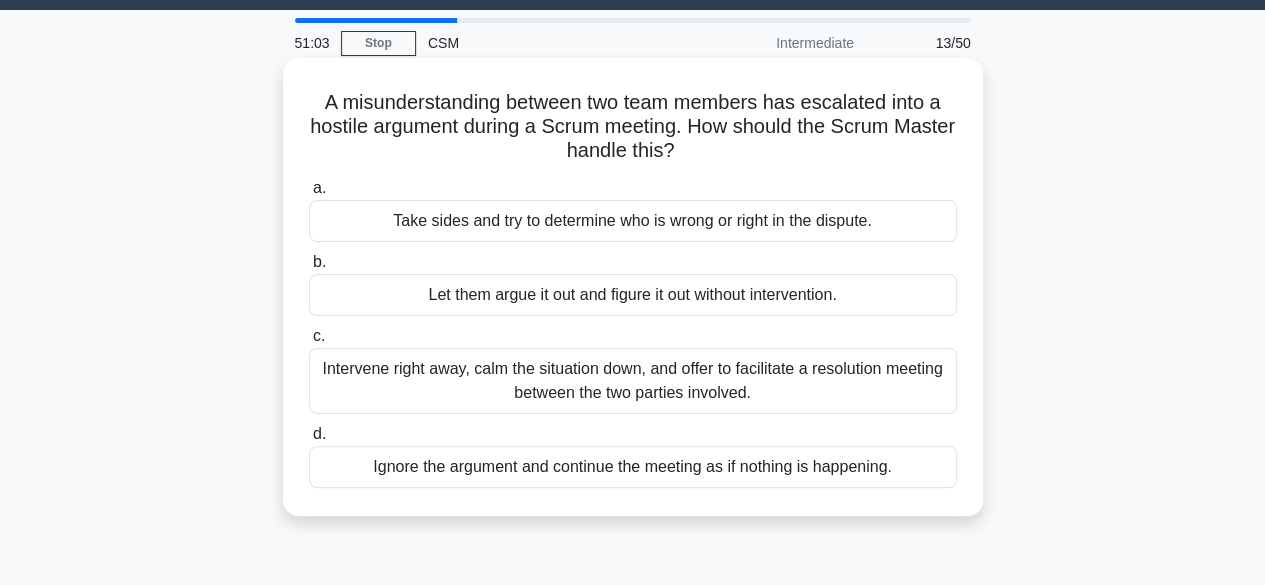 scroll, scrollTop: 100, scrollLeft: 0, axis: vertical 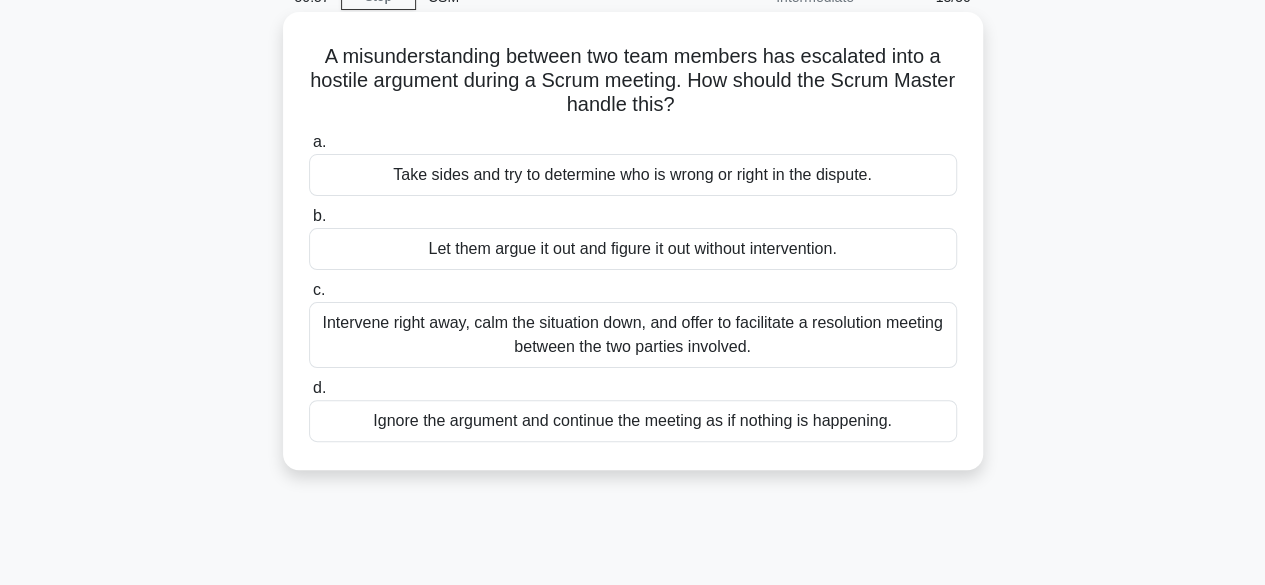 click on "Intervene right away, calm the situation down, and offer to facilitate a resolution meeting between the two parties involved." at bounding box center [633, 335] 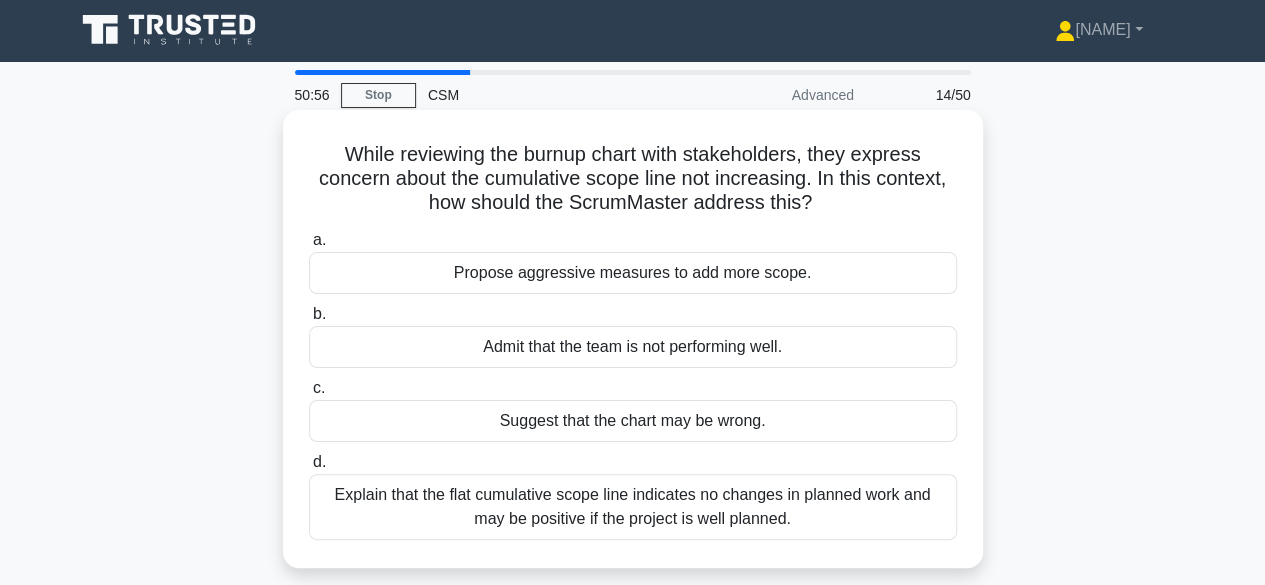 scroll, scrollTop: 0, scrollLeft: 0, axis: both 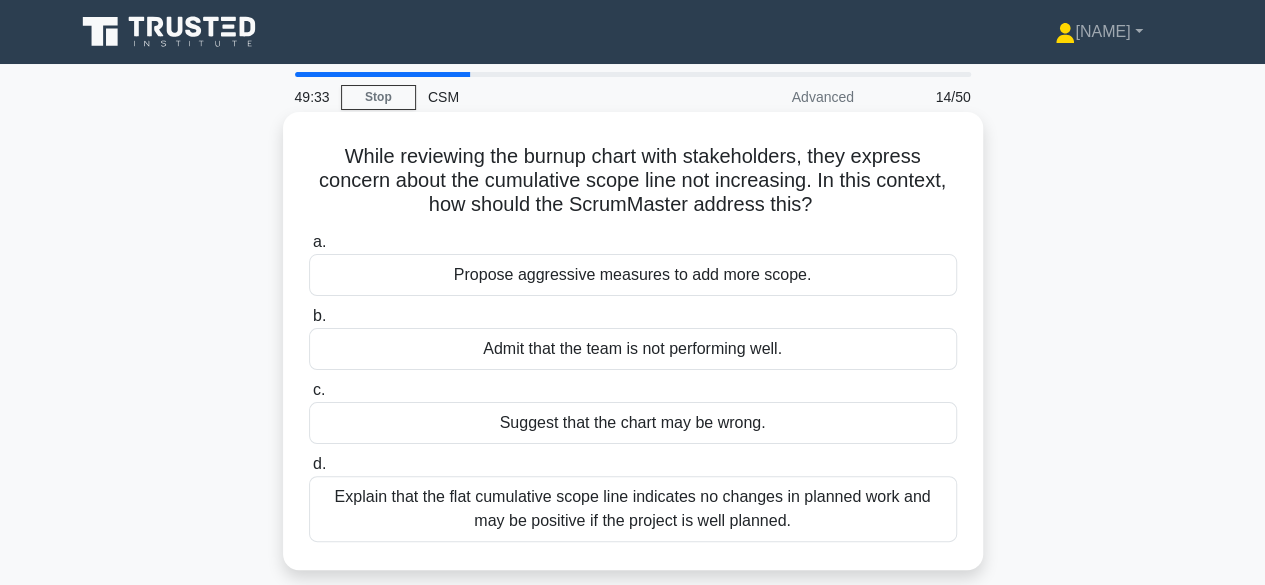 click on "Admit that the team is not performing well." at bounding box center (633, 349) 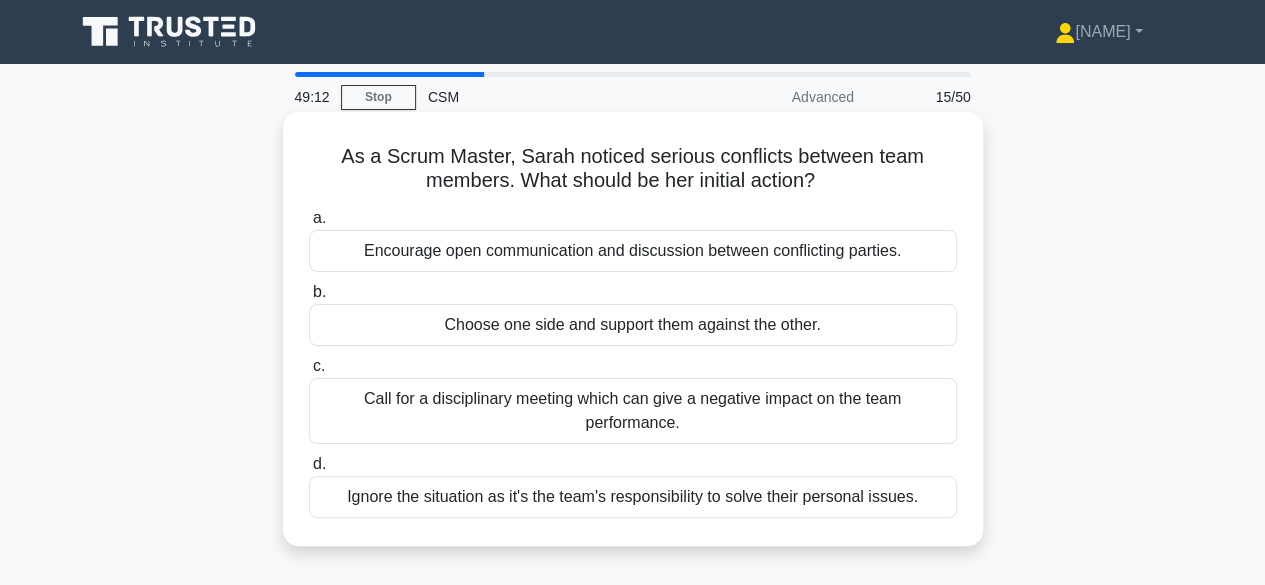 click on "Encourage open communication and discussion between conflicting parties." at bounding box center [633, 251] 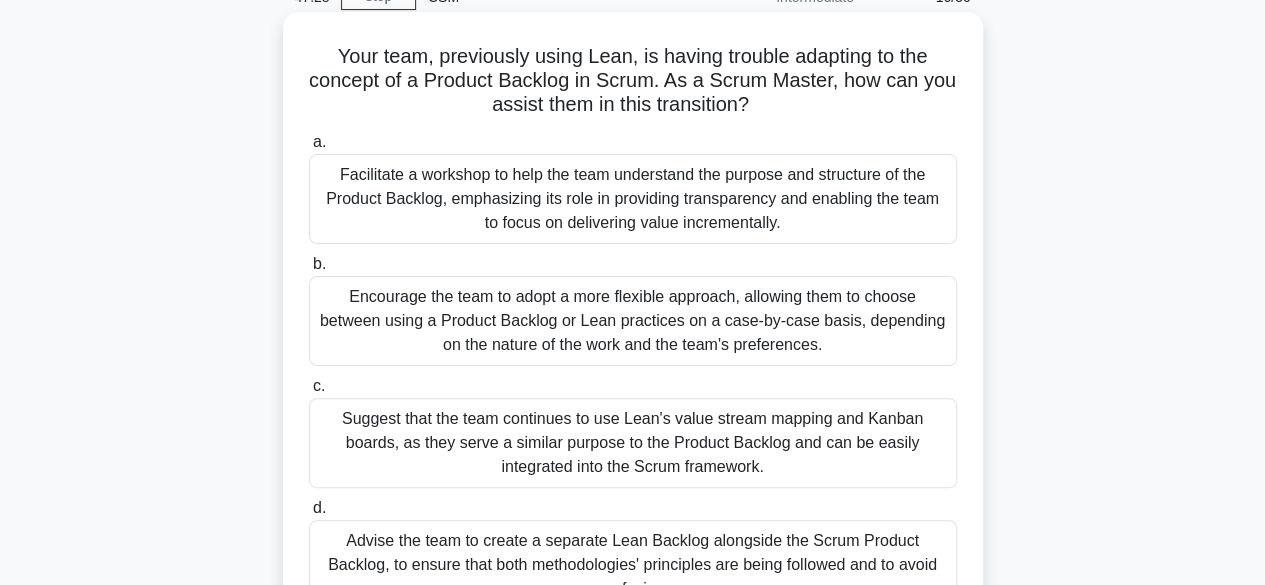 scroll, scrollTop: 0, scrollLeft: 0, axis: both 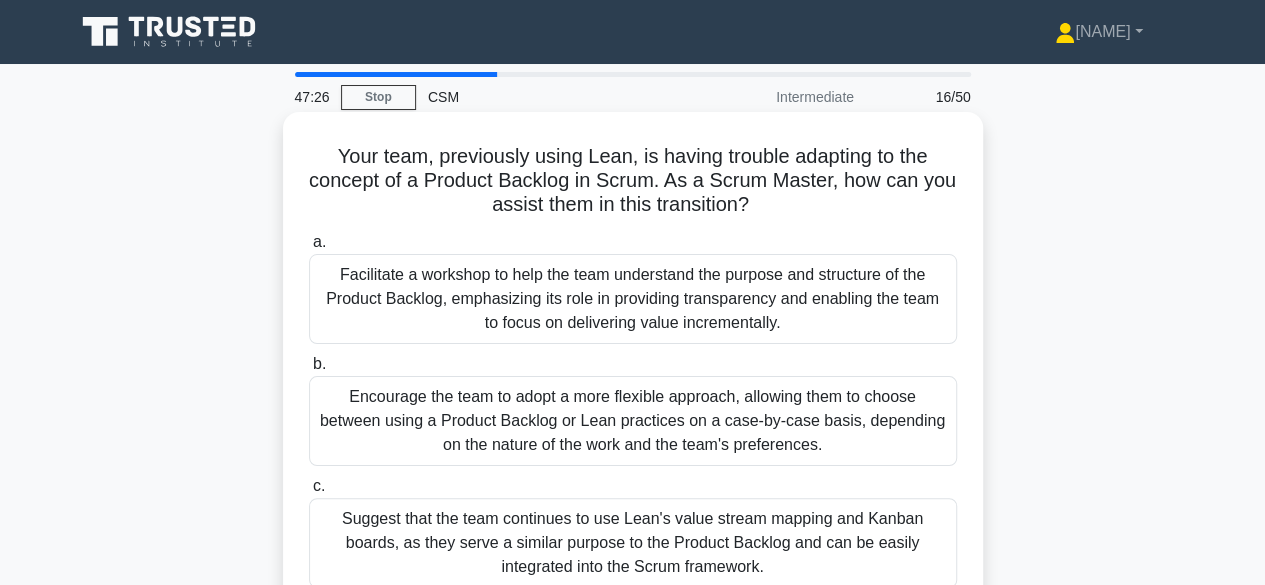 click on "Facilitate a workshop to help the team understand the purpose and structure of the Product Backlog, emphasizing its role in providing transparency and enabling the team to focus on delivering value incrementally." at bounding box center (633, 299) 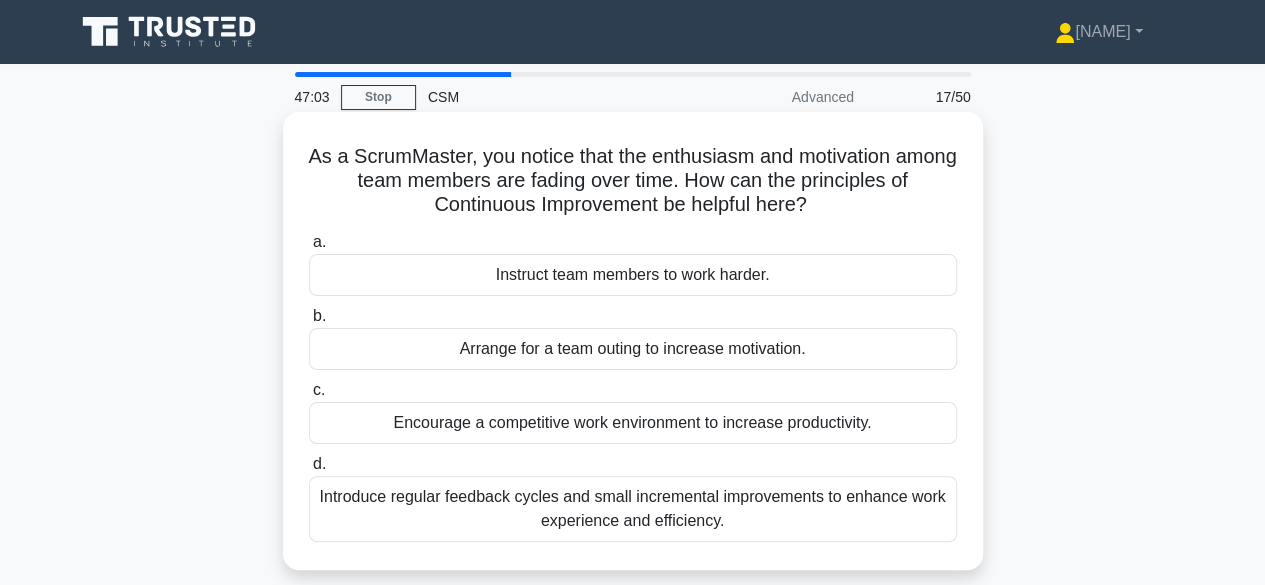 scroll, scrollTop: 100, scrollLeft: 0, axis: vertical 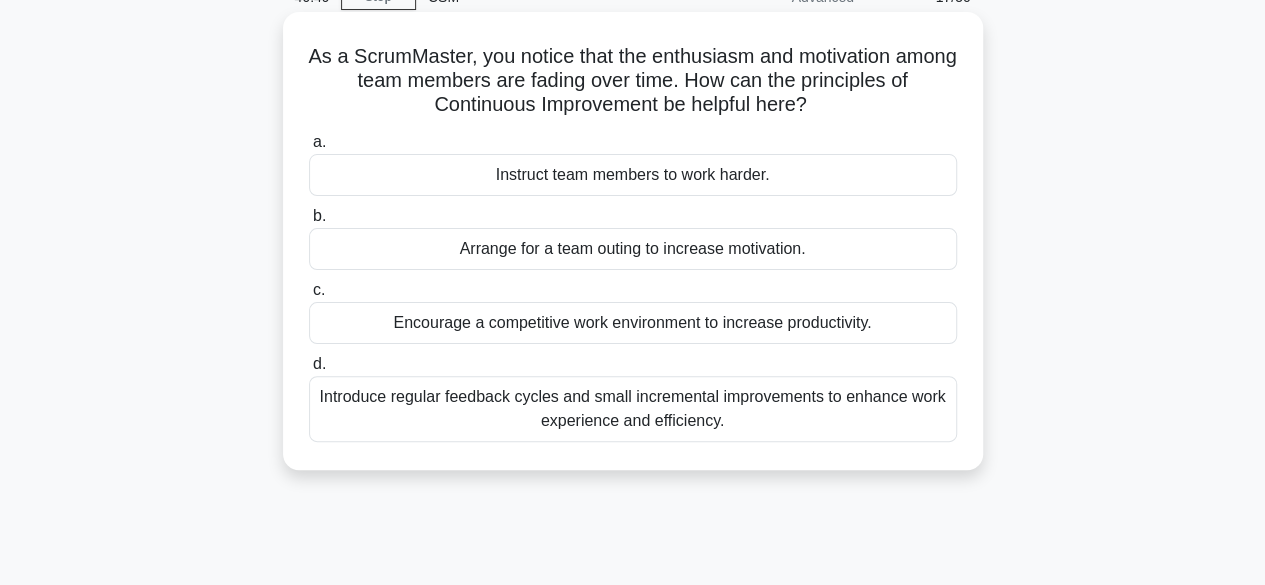 click on "Introduce regular feedback cycles and small incremental improvements to enhance work experience and efficiency." at bounding box center [633, 409] 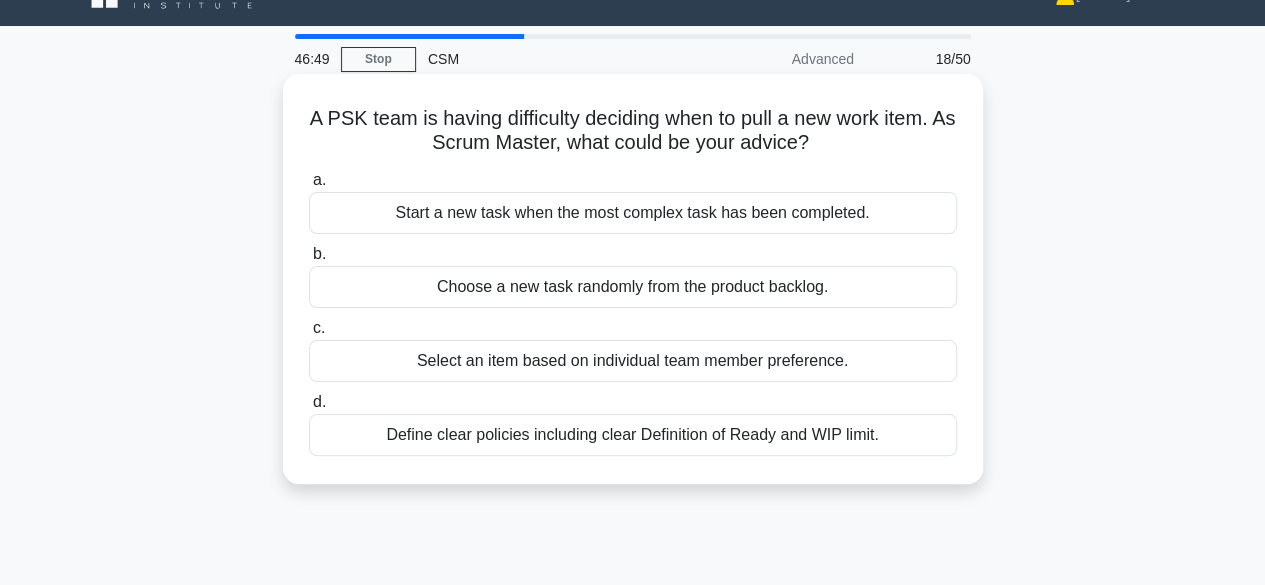 scroll, scrollTop: 0, scrollLeft: 0, axis: both 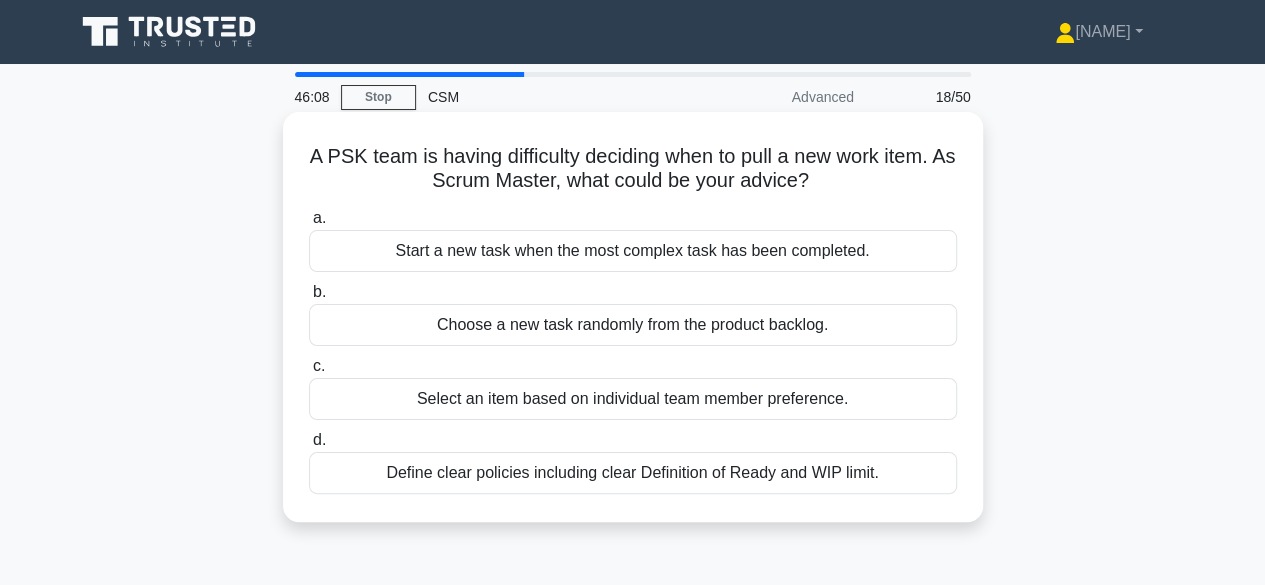 click on "Define clear policies including clear Definition of Ready and WIP limit." at bounding box center (633, 473) 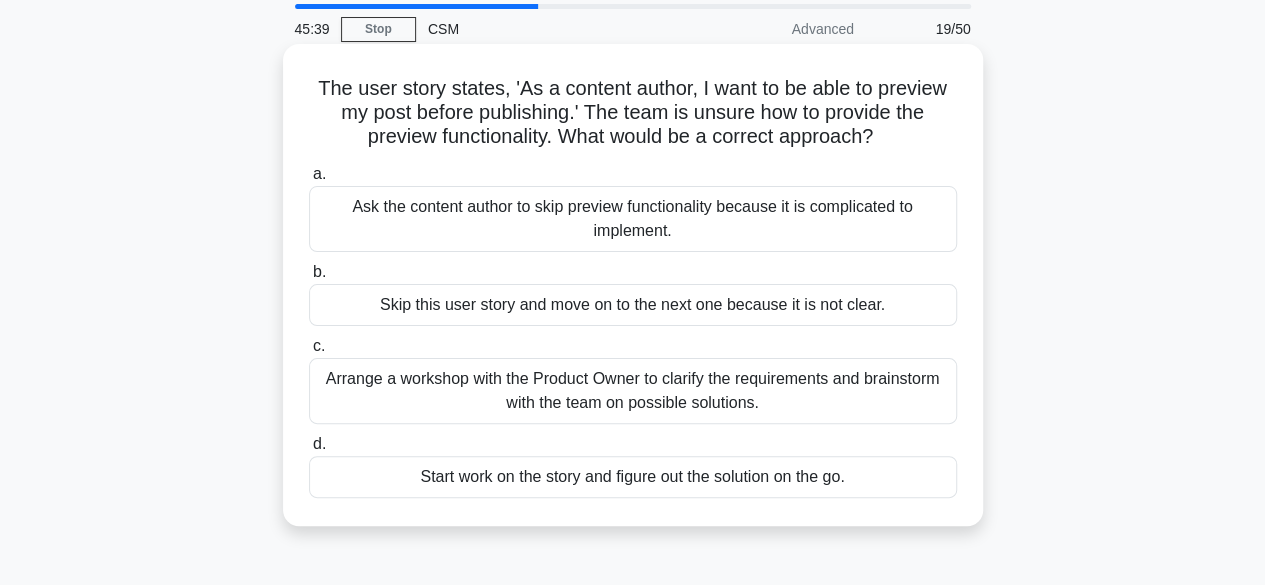 scroll, scrollTop: 100, scrollLeft: 0, axis: vertical 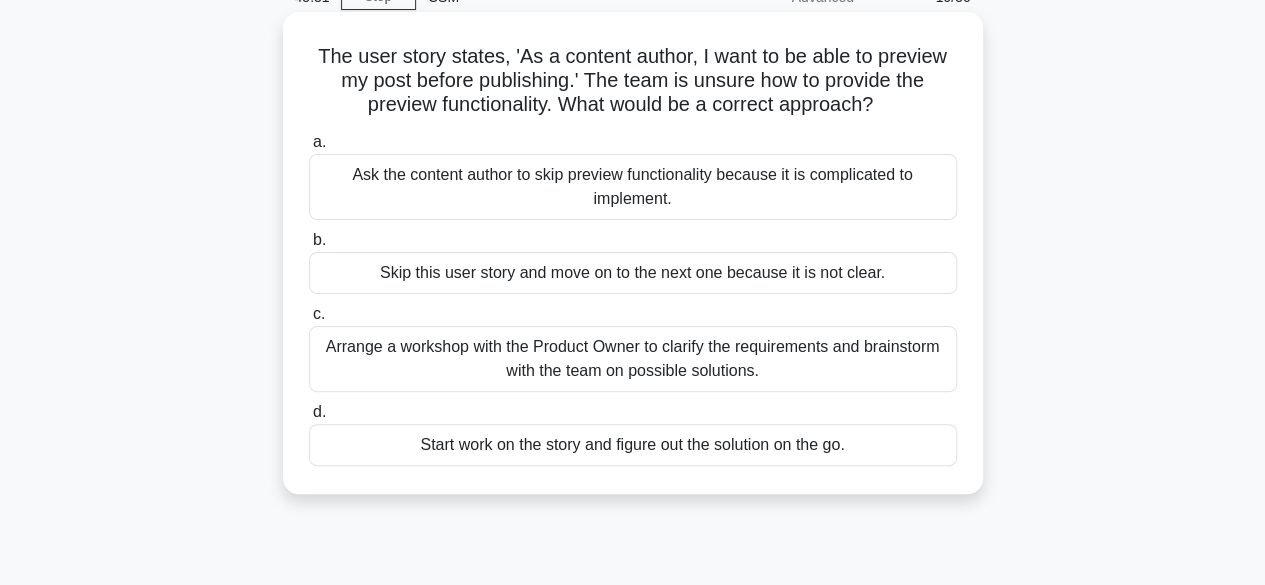 click on "Arrange a workshop with the Product Owner to clarify the requirements and brainstorm with the team on possible solutions." at bounding box center (633, 359) 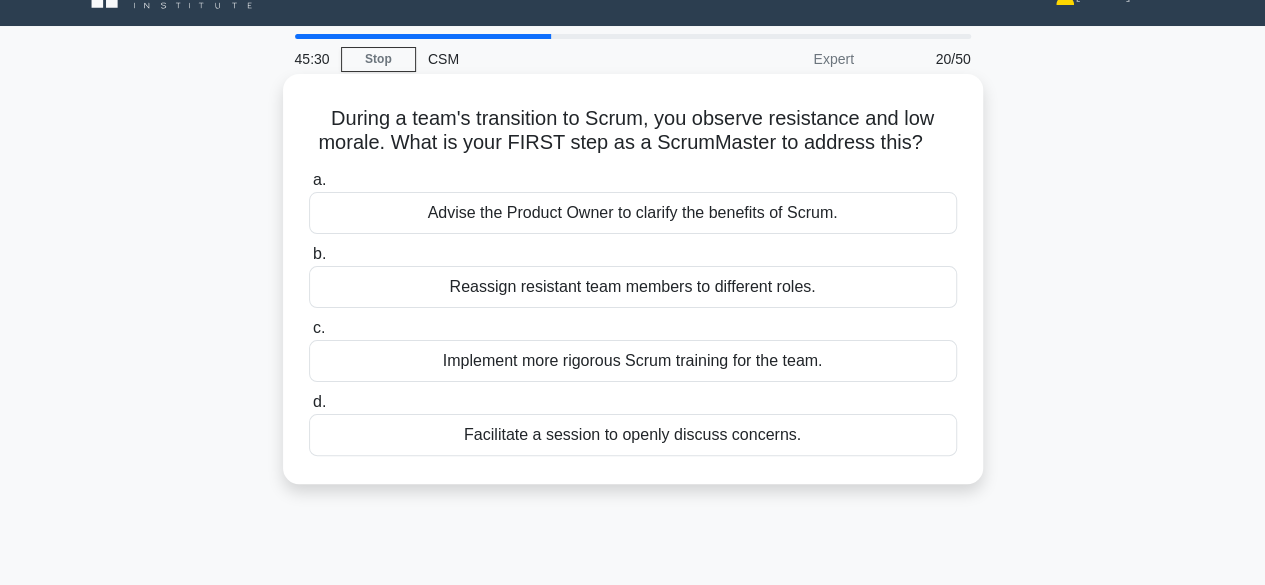 scroll, scrollTop: 0, scrollLeft: 0, axis: both 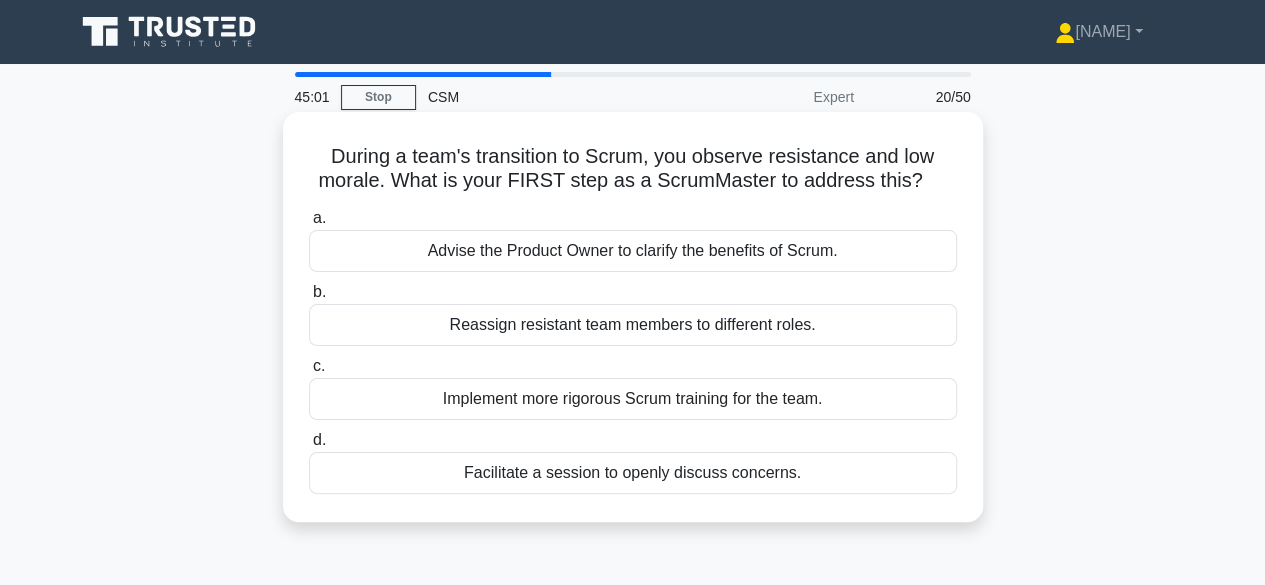 click on "Facilitate a session to openly discuss concerns." at bounding box center (633, 473) 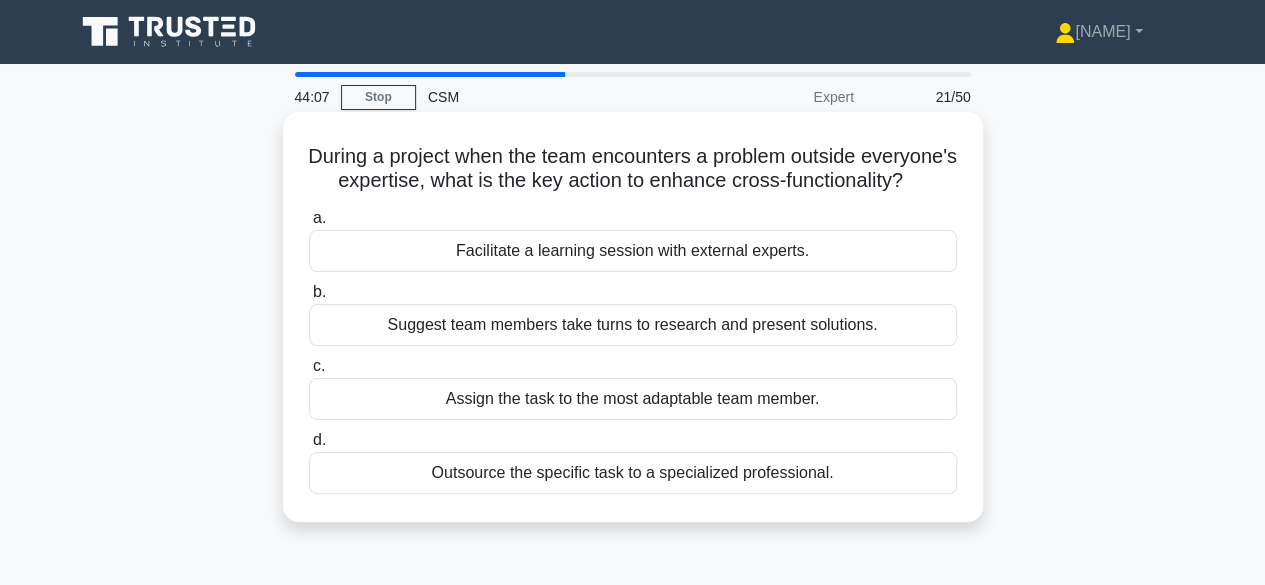 click on "Facilitate a learning session with external experts." at bounding box center (633, 251) 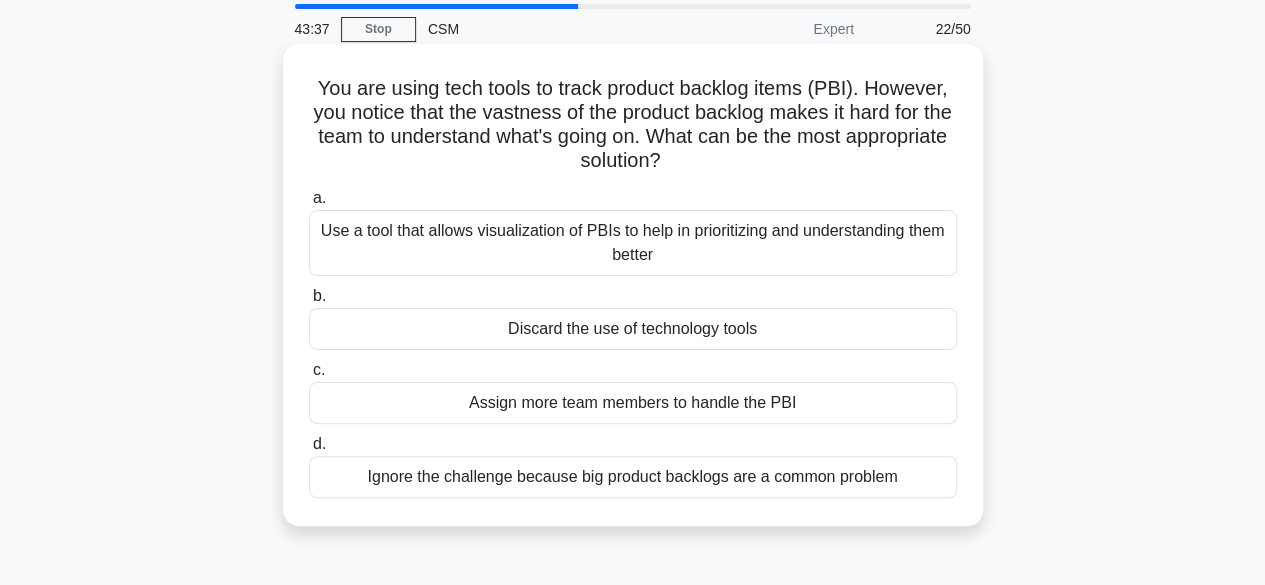 scroll, scrollTop: 100, scrollLeft: 0, axis: vertical 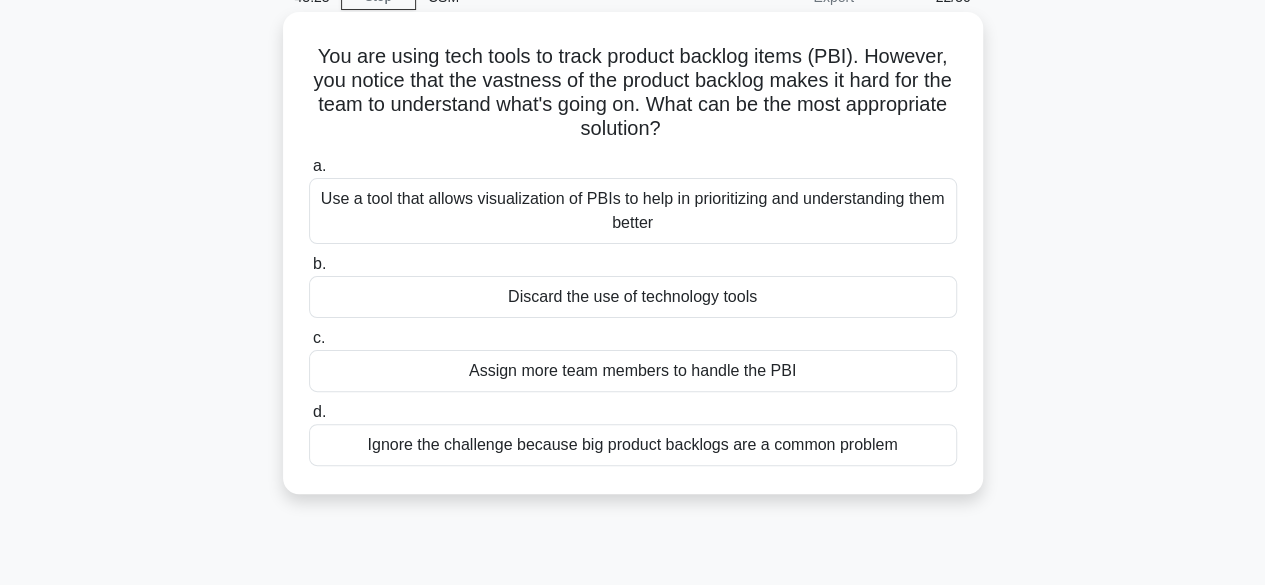 click on "Use a tool that allows visualization of PBIs to help in prioritizing and understanding them better" at bounding box center [633, 211] 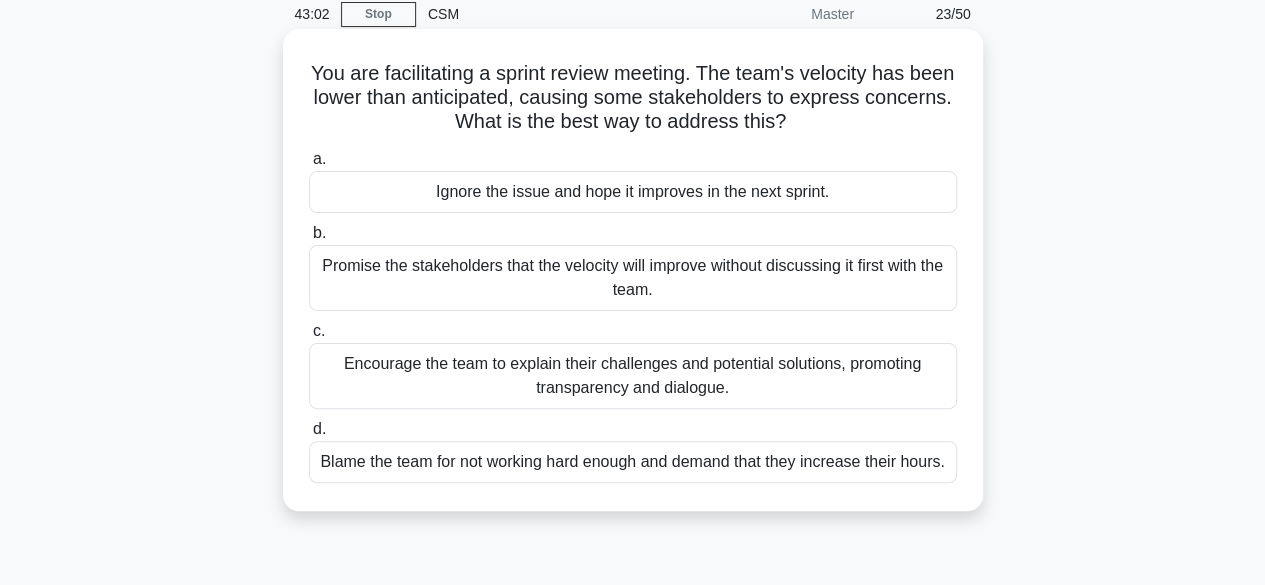 scroll, scrollTop: 200, scrollLeft: 0, axis: vertical 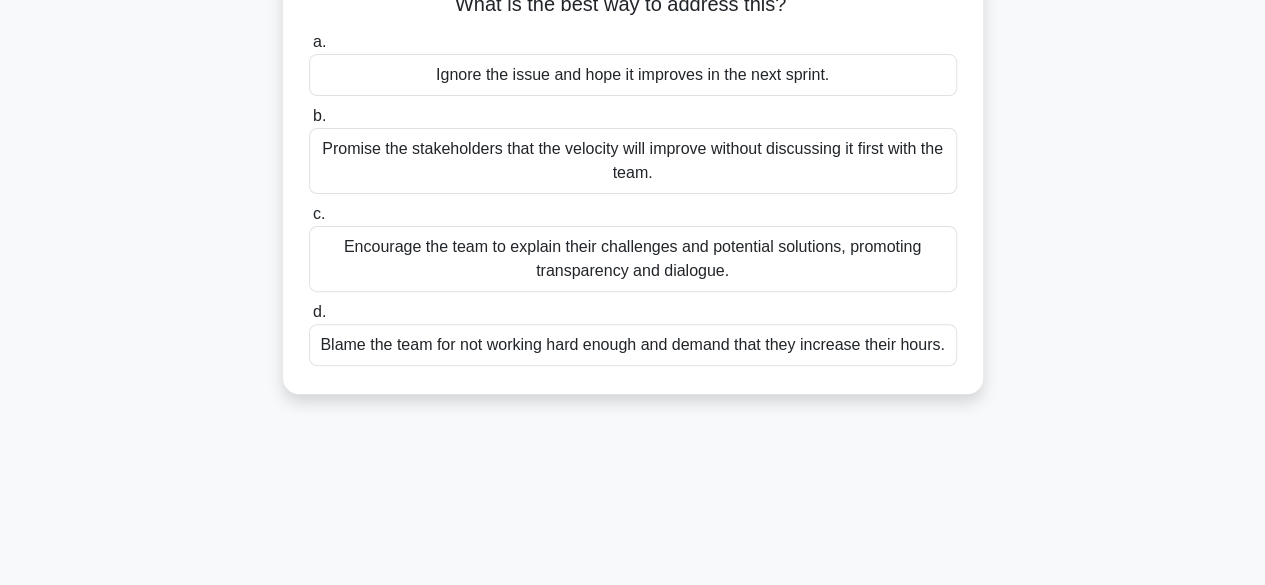 click on "Encourage the team to explain their challenges and potential solutions, promoting transparency and dialogue." at bounding box center [633, 259] 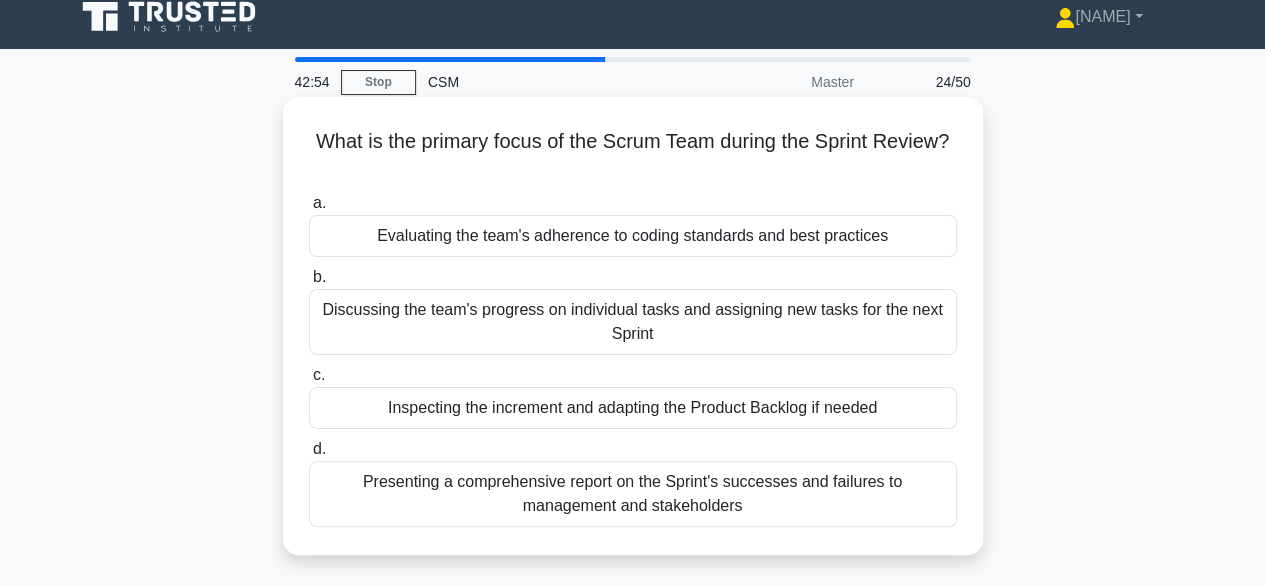scroll, scrollTop: 0, scrollLeft: 0, axis: both 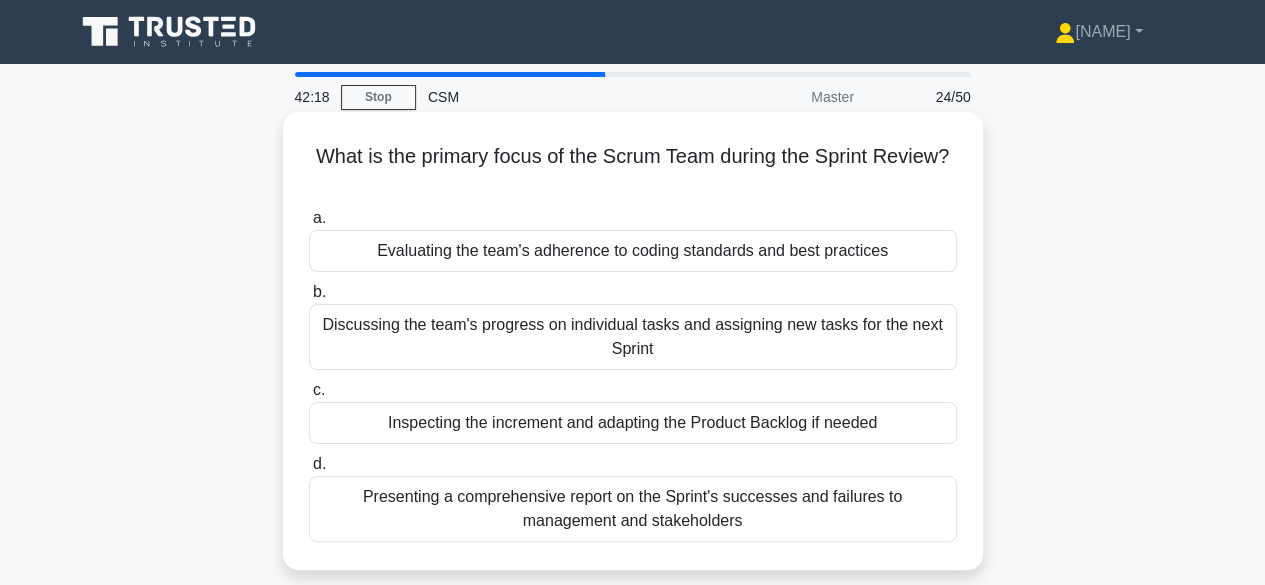 click on "Inspecting the increment and adapting the Product Backlog if needed" at bounding box center [633, 423] 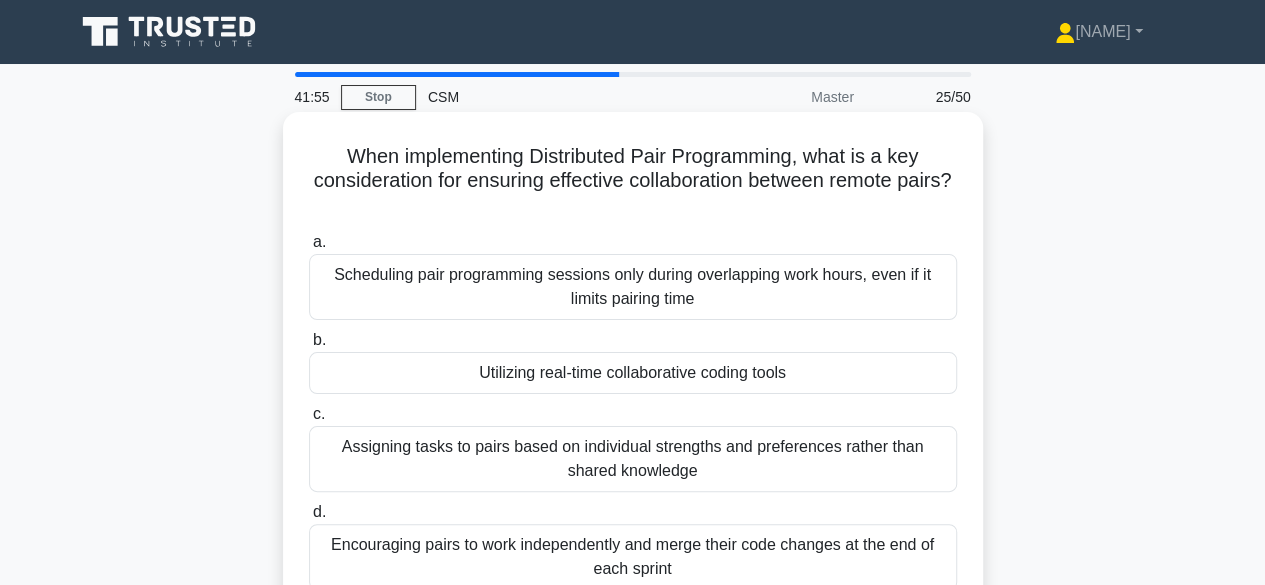 scroll, scrollTop: 100, scrollLeft: 0, axis: vertical 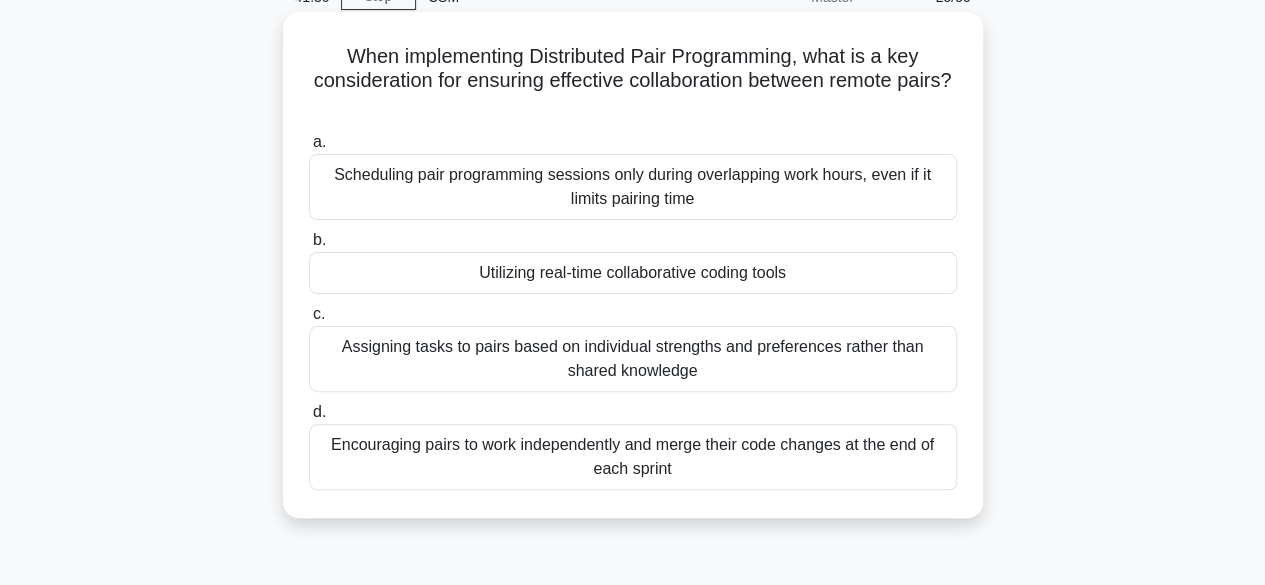 click on "Utilizing real-time collaborative coding tools" at bounding box center [633, 273] 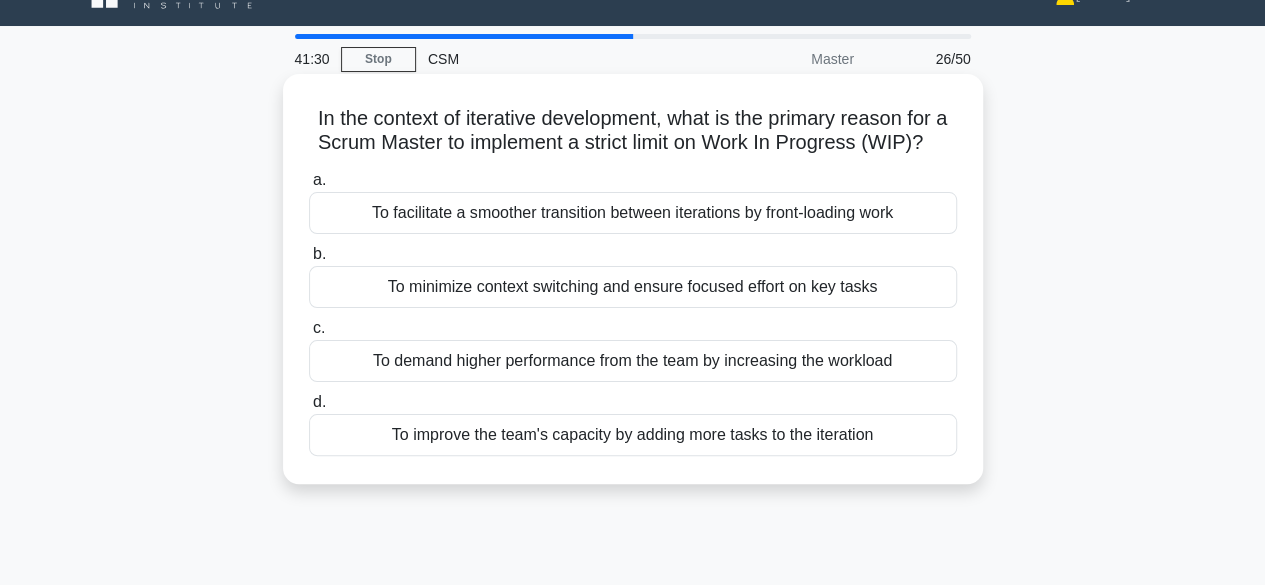 scroll, scrollTop: 0, scrollLeft: 0, axis: both 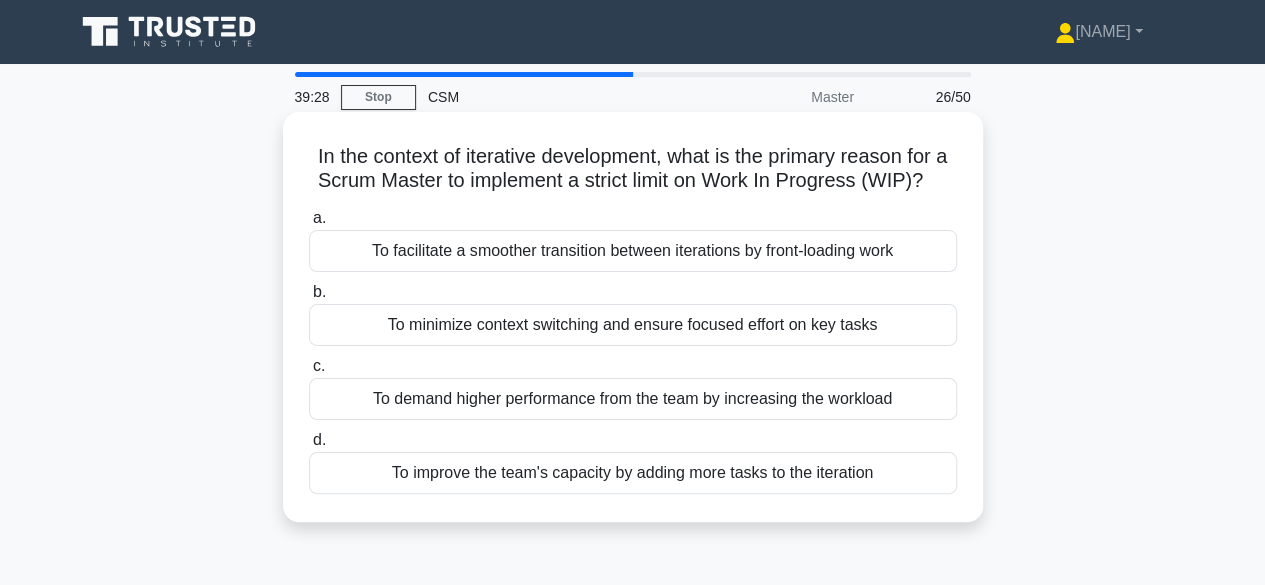 click on "To minimize context switching and ensure focused effort on key tasks" at bounding box center [633, 325] 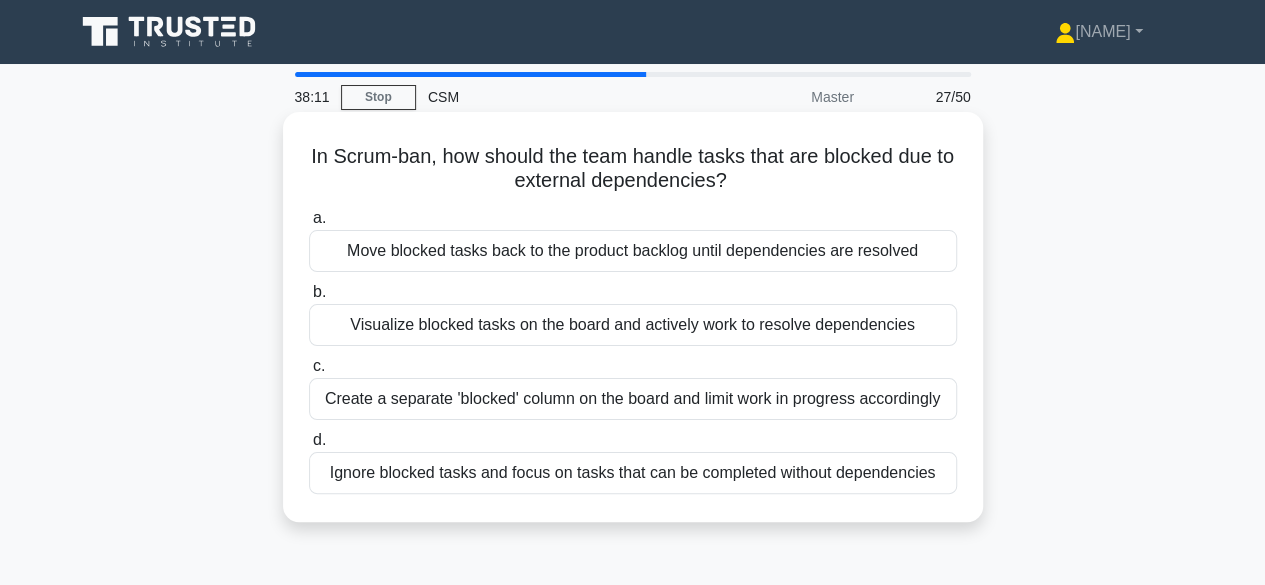 click on "Visualize blocked tasks on the board and actively work to resolve dependencies" at bounding box center (633, 325) 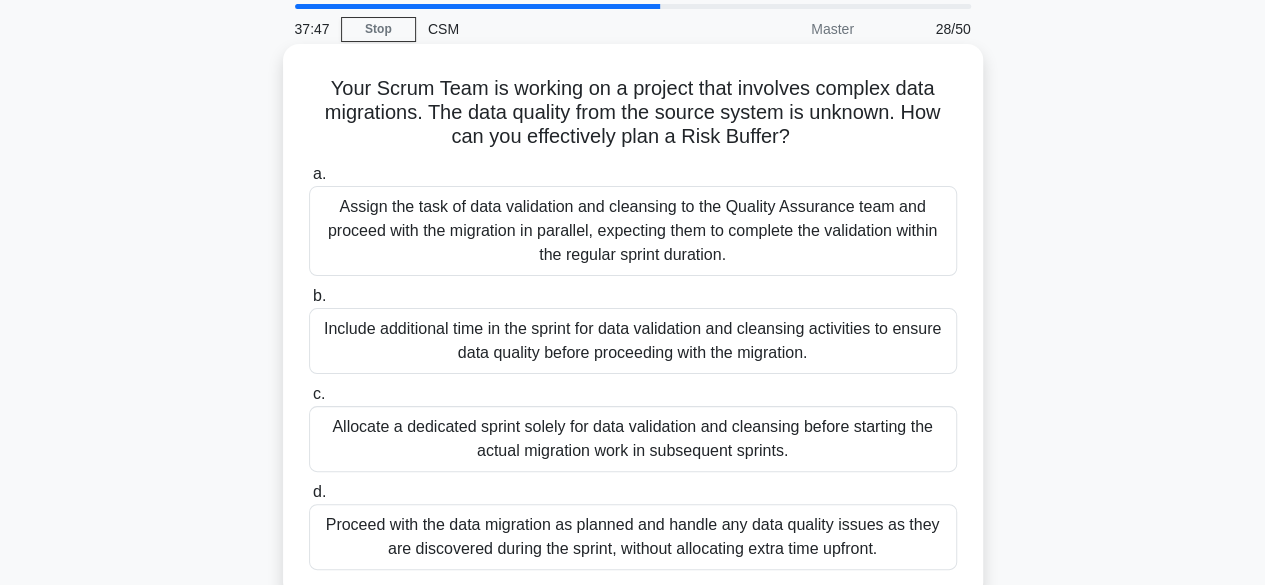 scroll, scrollTop: 100, scrollLeft: 0, axis: vertical 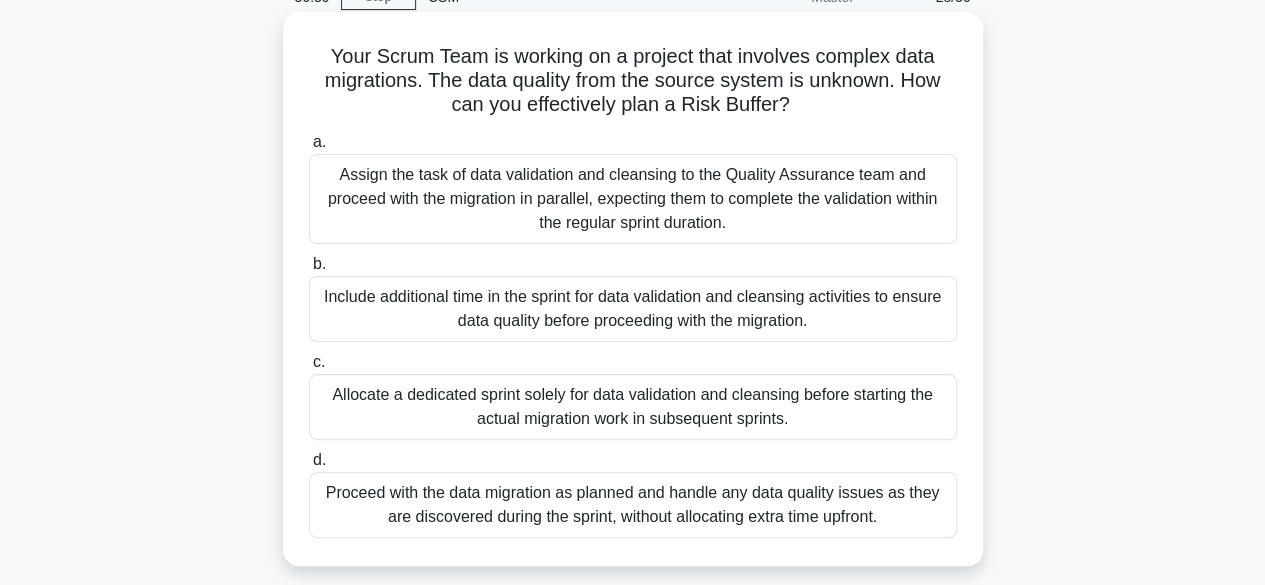 click on "Include additional time in the sprint for data validation and cleansing activities to ensure data quality before proceeding with the migration." at bounding box center (633, 309) 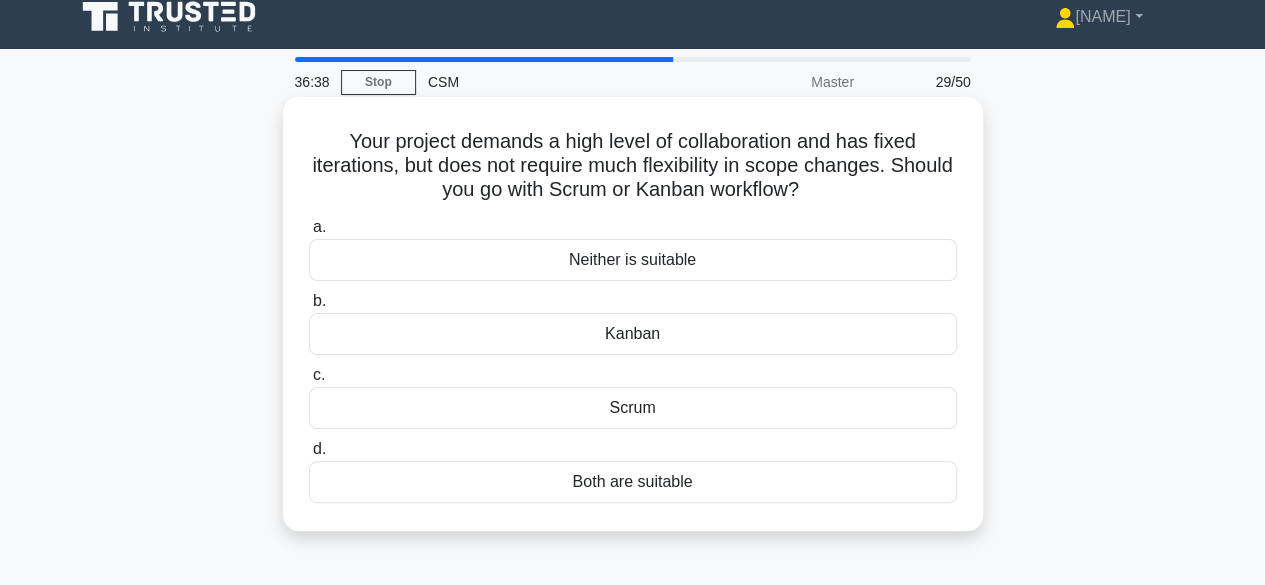 scroll, scrollTop: 0, scrollLeft: 0, axis: both 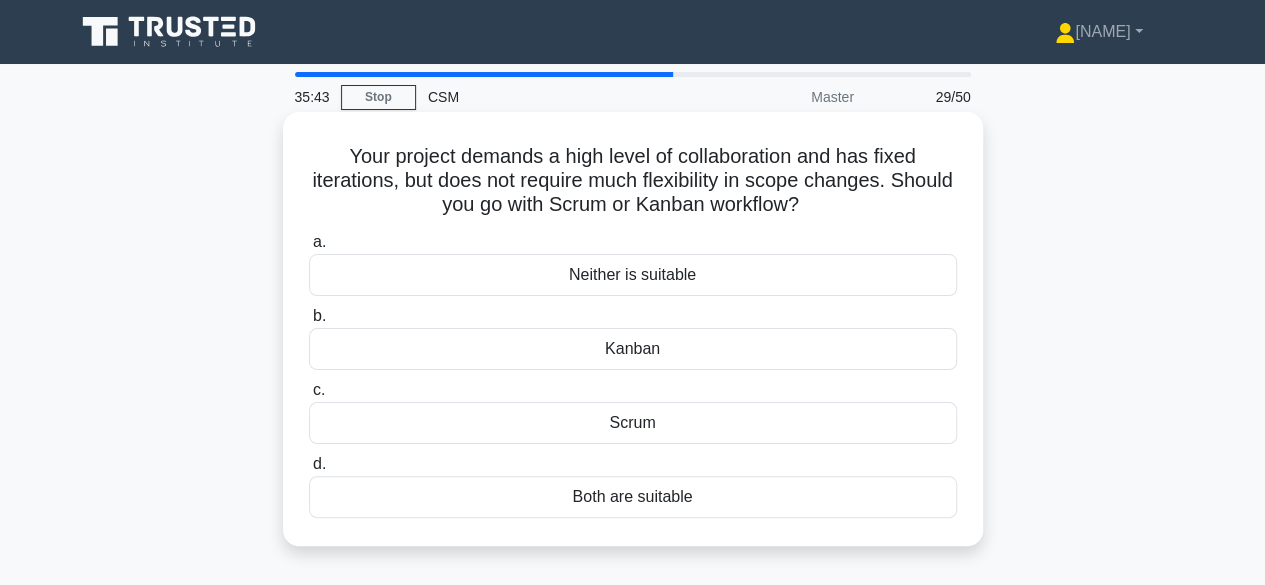 click on "Kanban" at bounding box center [633, 349] 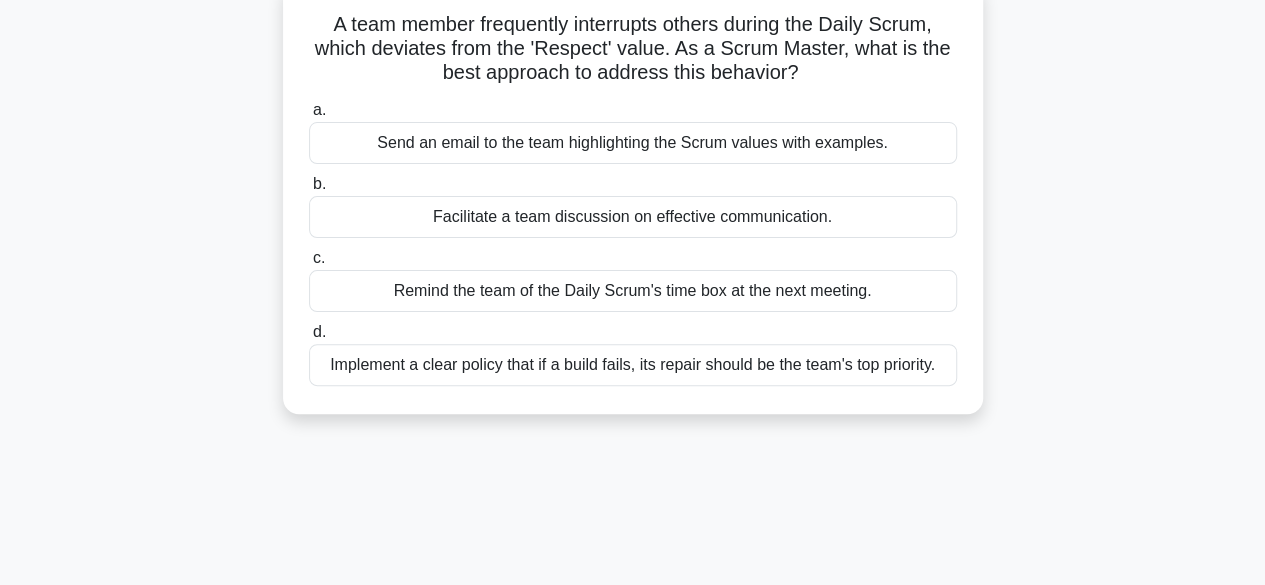 scroll, scrollTop: 100, scrollLeft: 0, axis: vertical 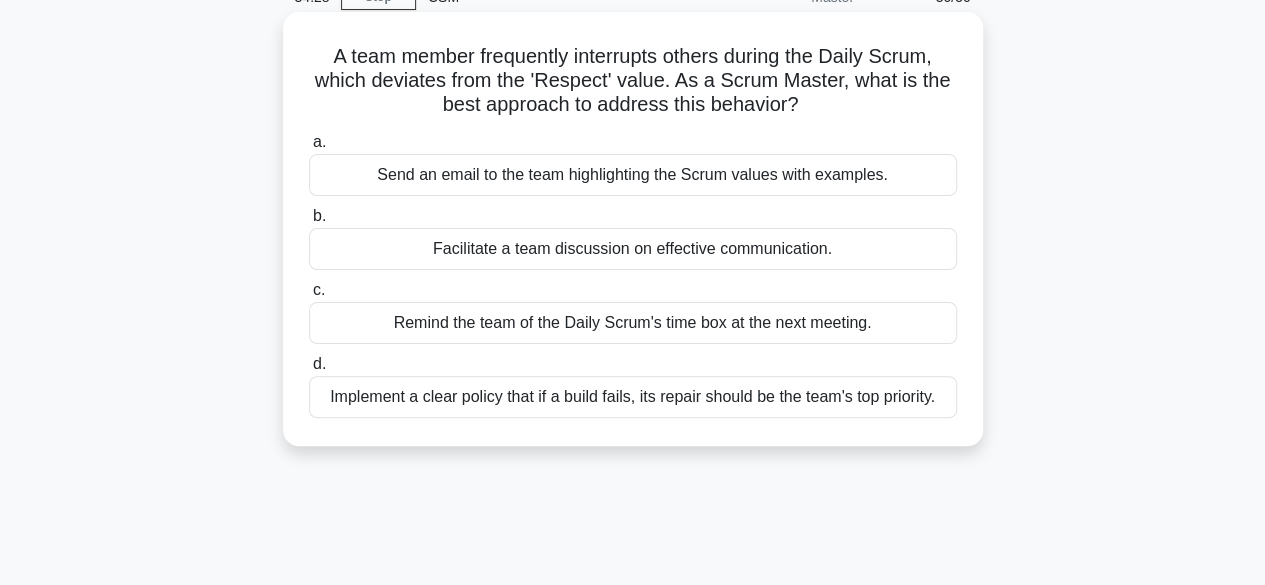 click on "Conduct a one-on-one coaching session on the importance of listening." at bounding box center [633, 397] 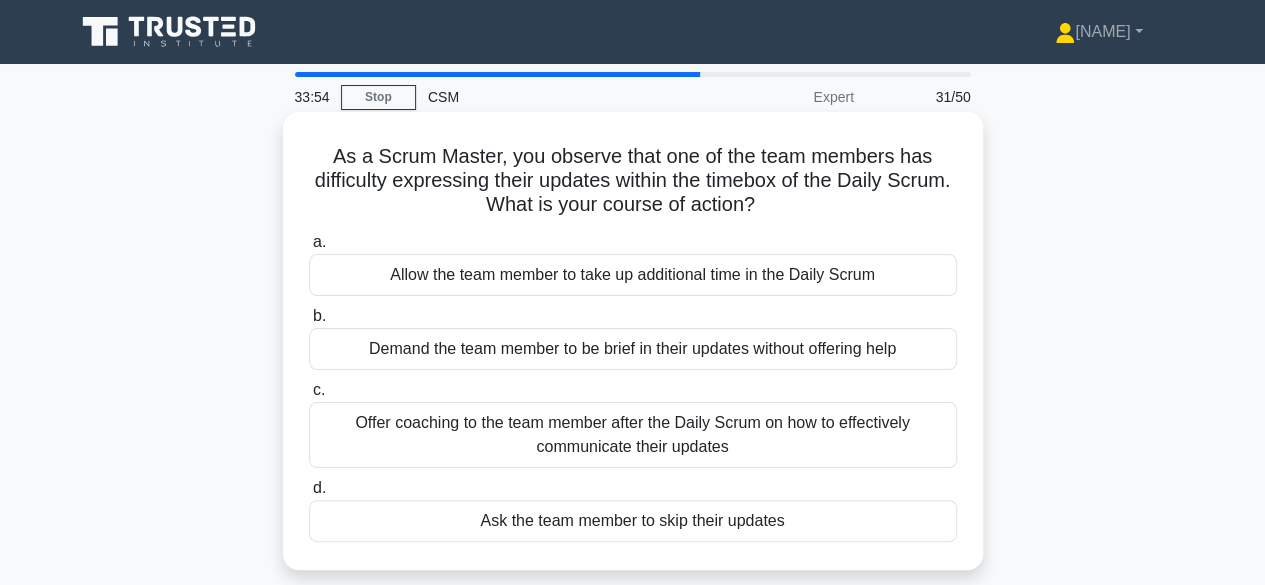 scroll, scrollTop: 100, scrollLeft: 0, axis: vertical 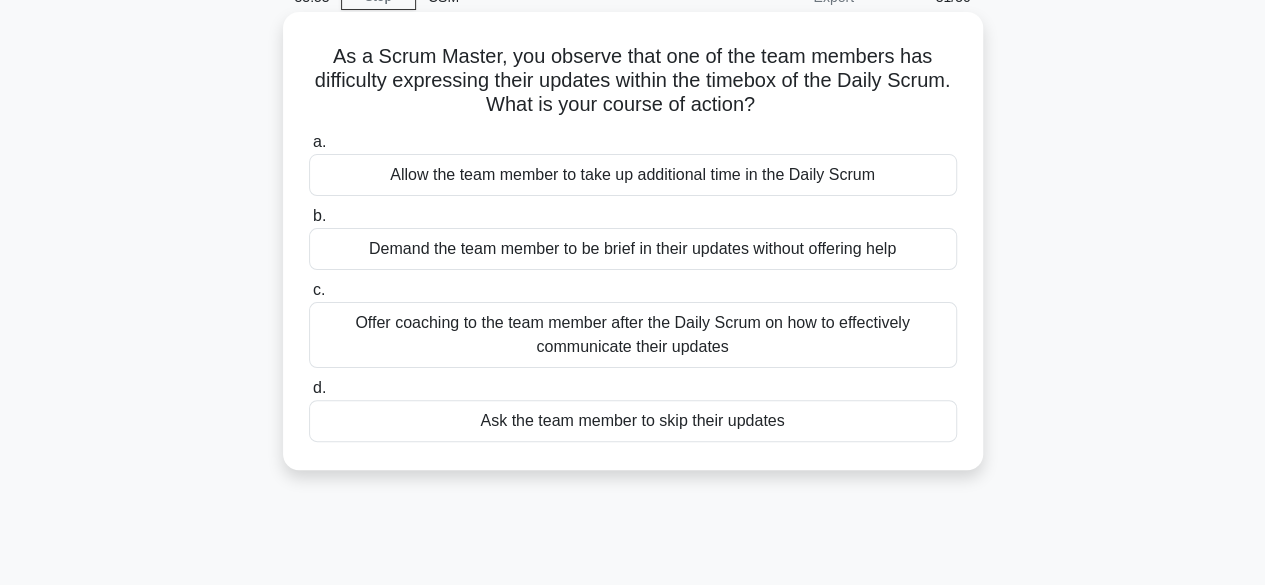 click on "Offer coaching to the team member after the Daily Scrum on how to effectively communicate their updates" at bounding box center [633, 335] 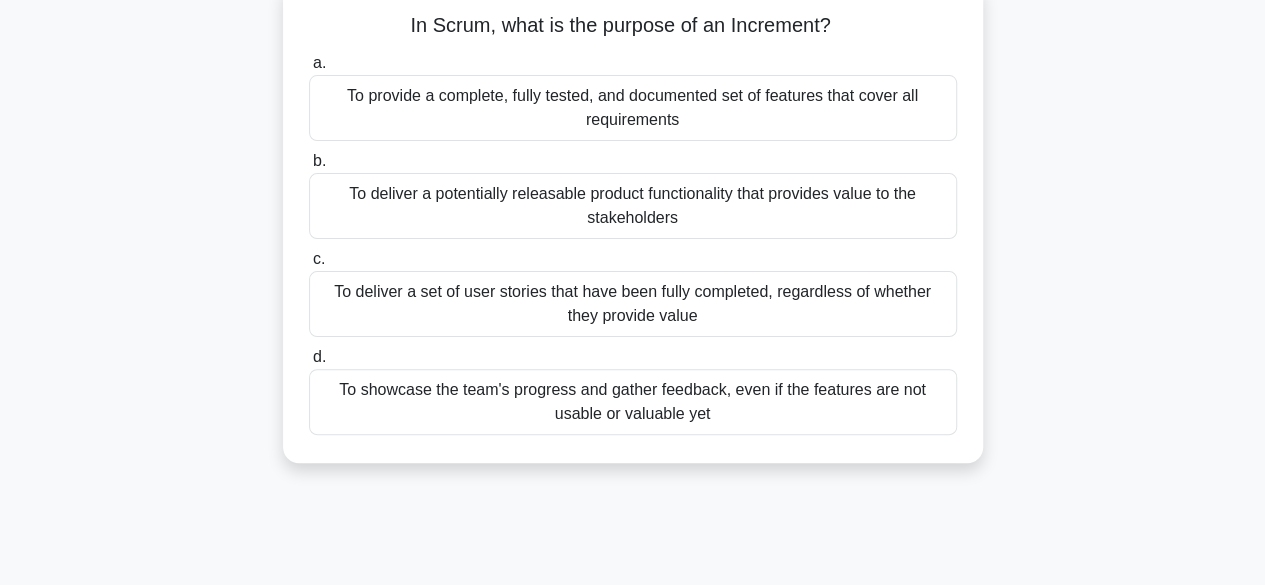 scroll, scrollTop: 100, scrollLeft: 0, axis: vertical 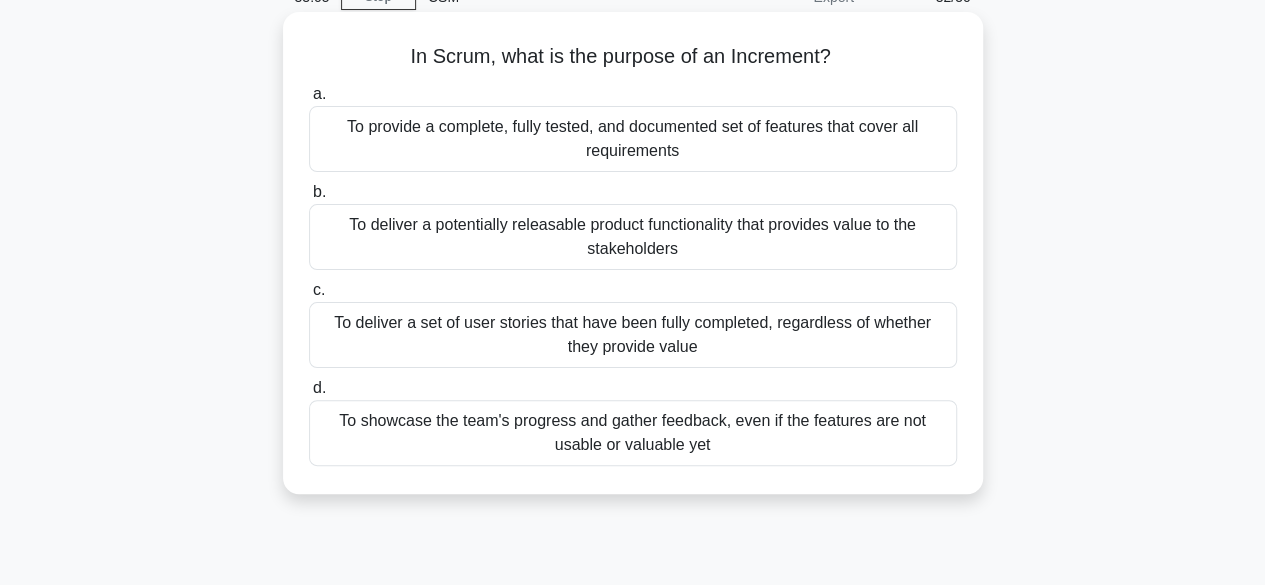 click on "To deliver a potentially releasable product functionality that provides value to the stakeholders" at bounding box center [633, 237] 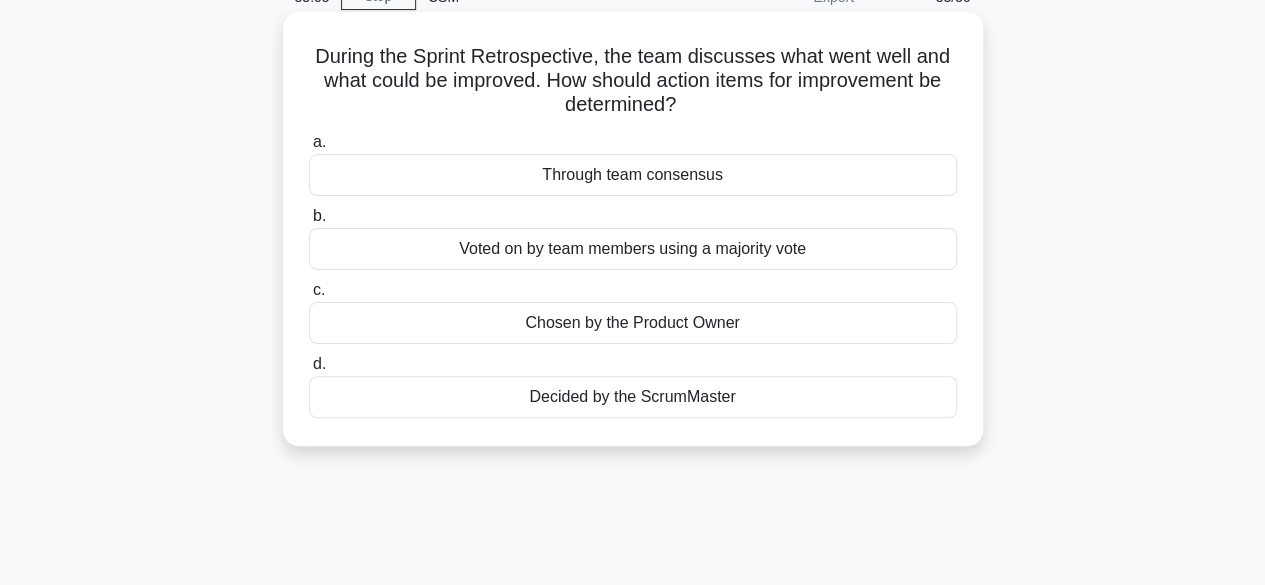 scroll, scrollTop: 0, scrollLeft: 0, axis: both 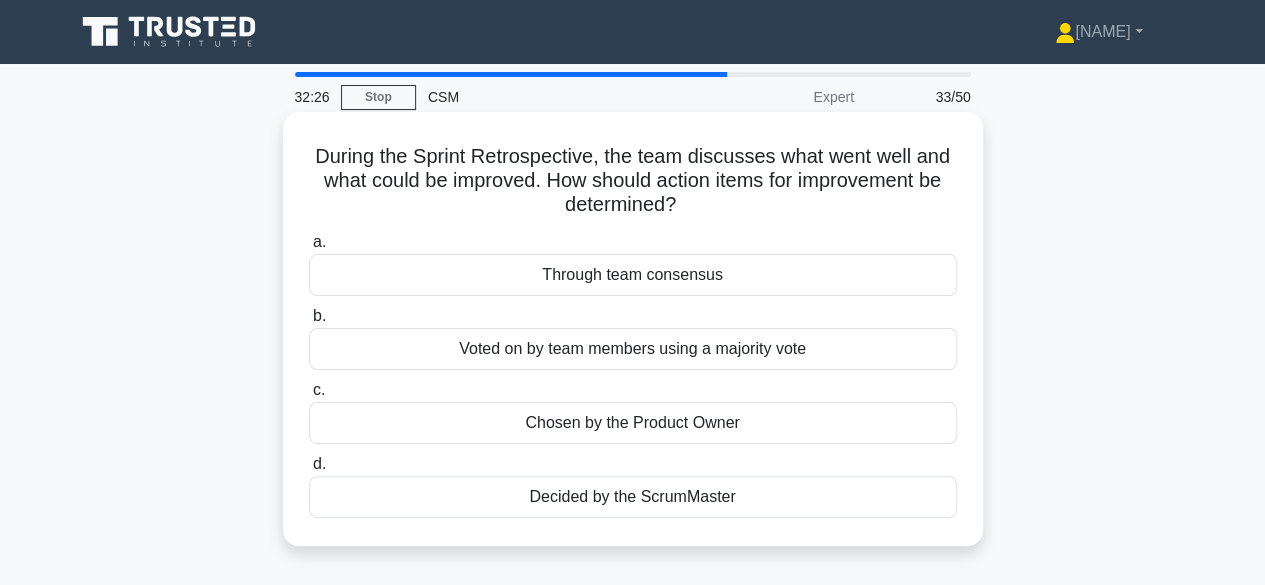 click on "Through team consensus" at bounding box center [633, 275] 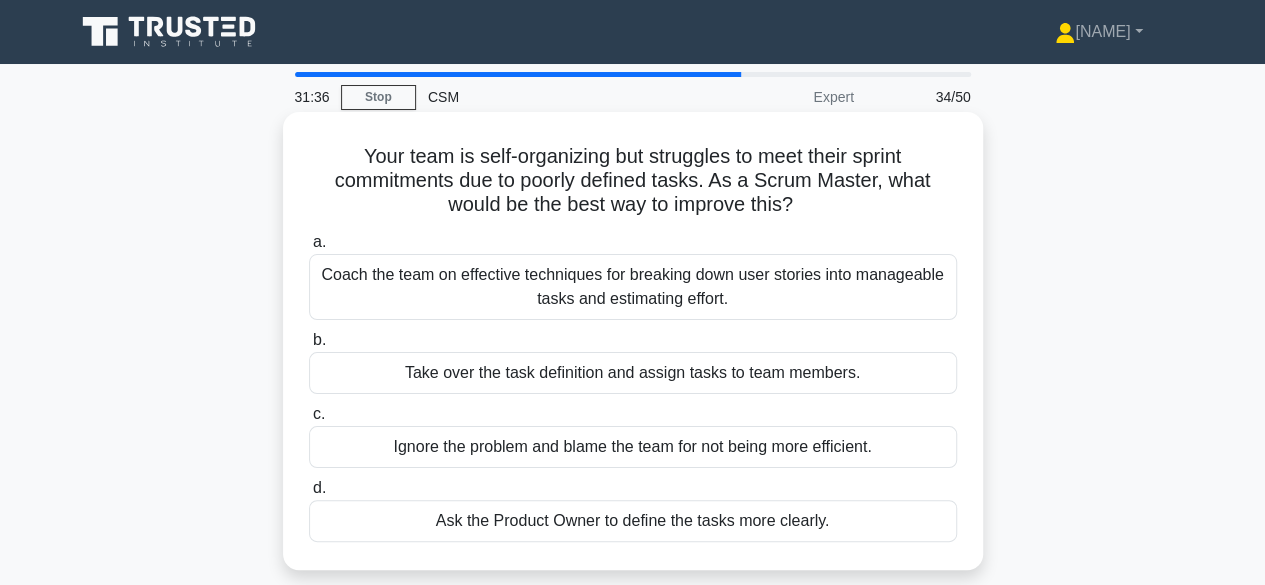 click on "Coach the team on effective techniques for breaking down user stories into manageable tasks and estimating effort." at bounding box center [633, 287] 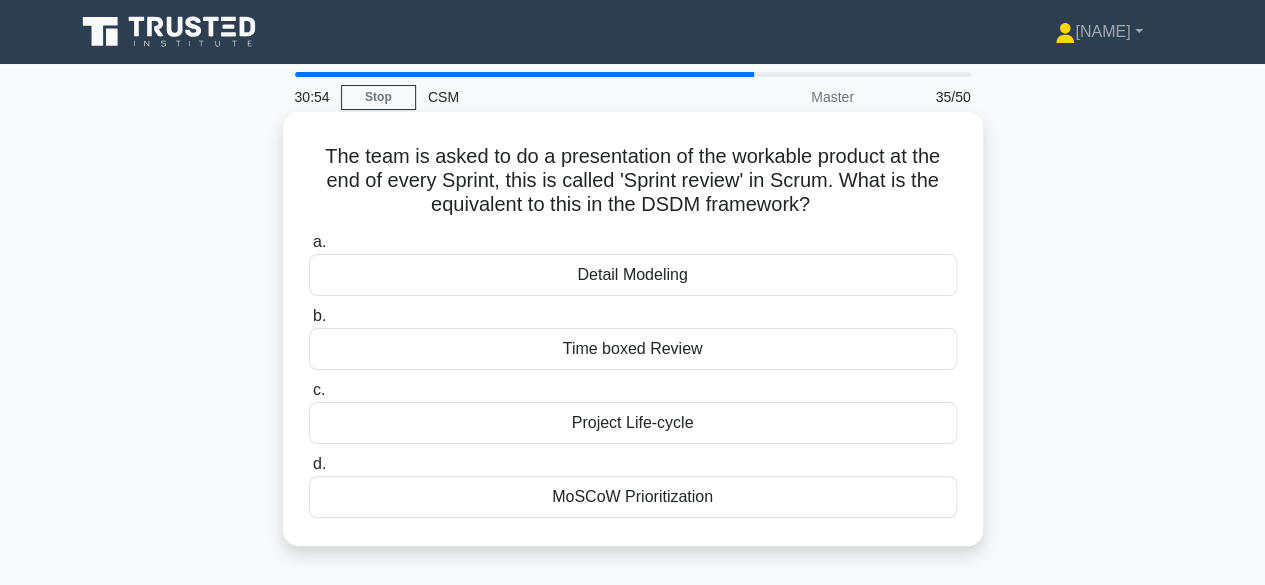 click on "Time boxed Review" at bounding box center (633, 349) 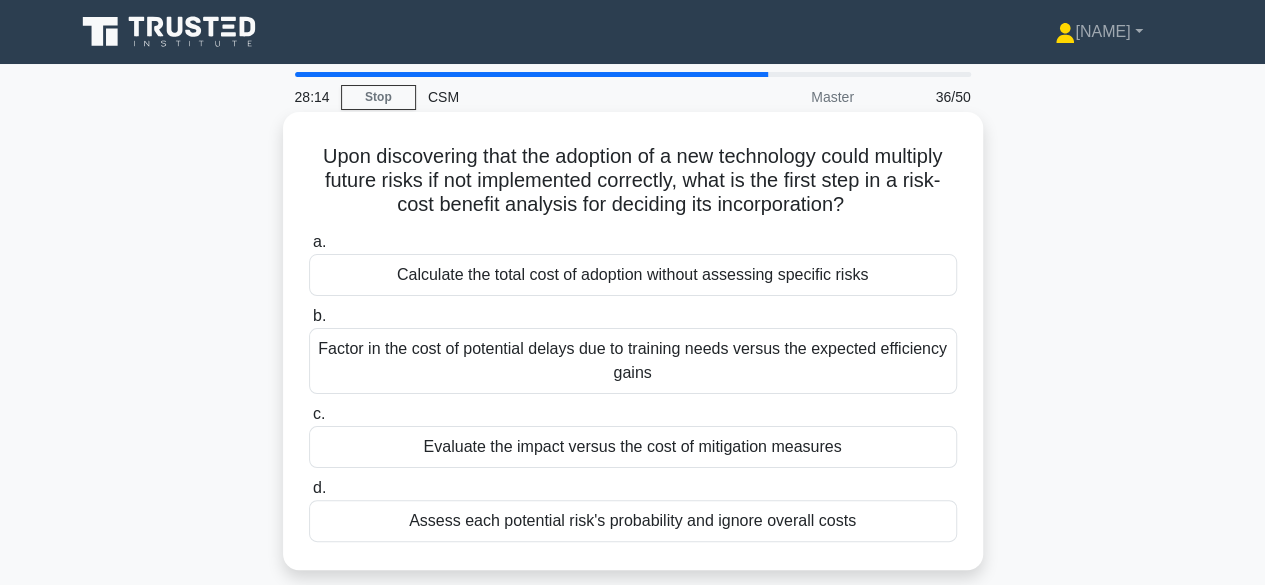 click on "Evaluate the impact versus the cost of mitigation measures" at bounding box center [633, 447] 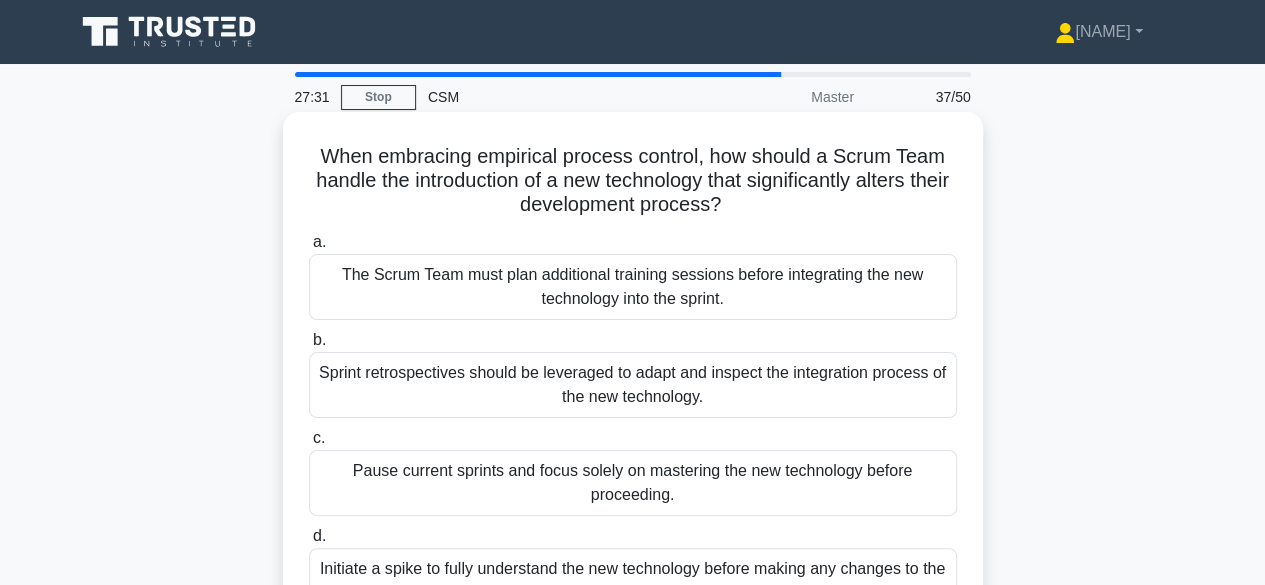 scroll, scrollTop: 100, scrollLeft: 0, axis: vertical 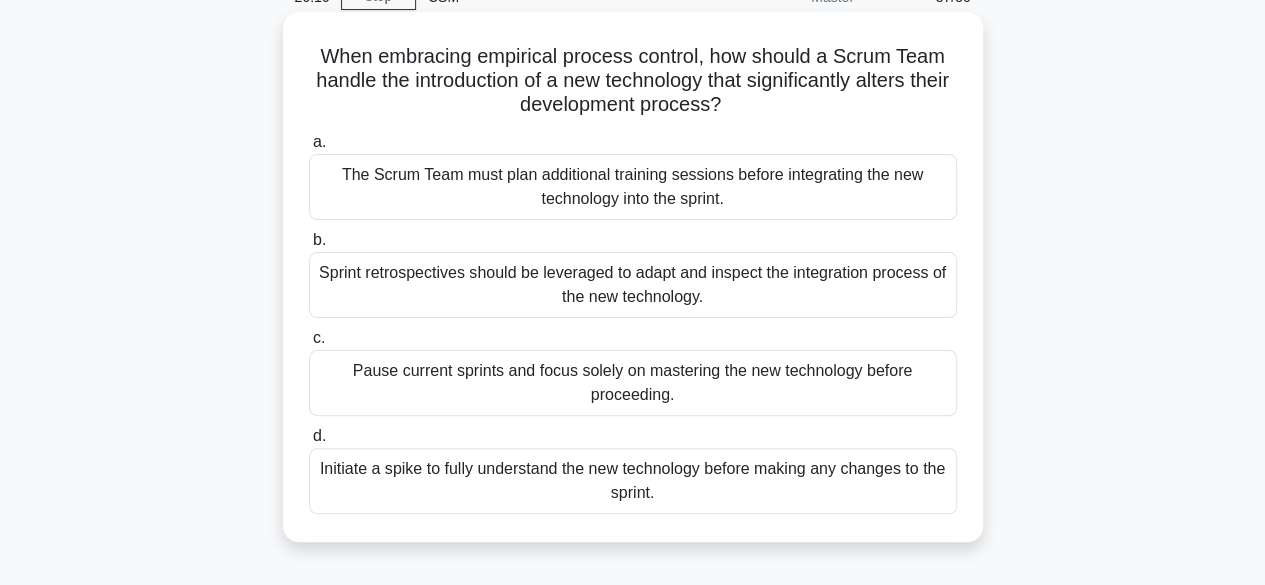 click on "Initiate a spike to fully understand the new technology before making any changes to the sprint." at bounding box center (633, 481) 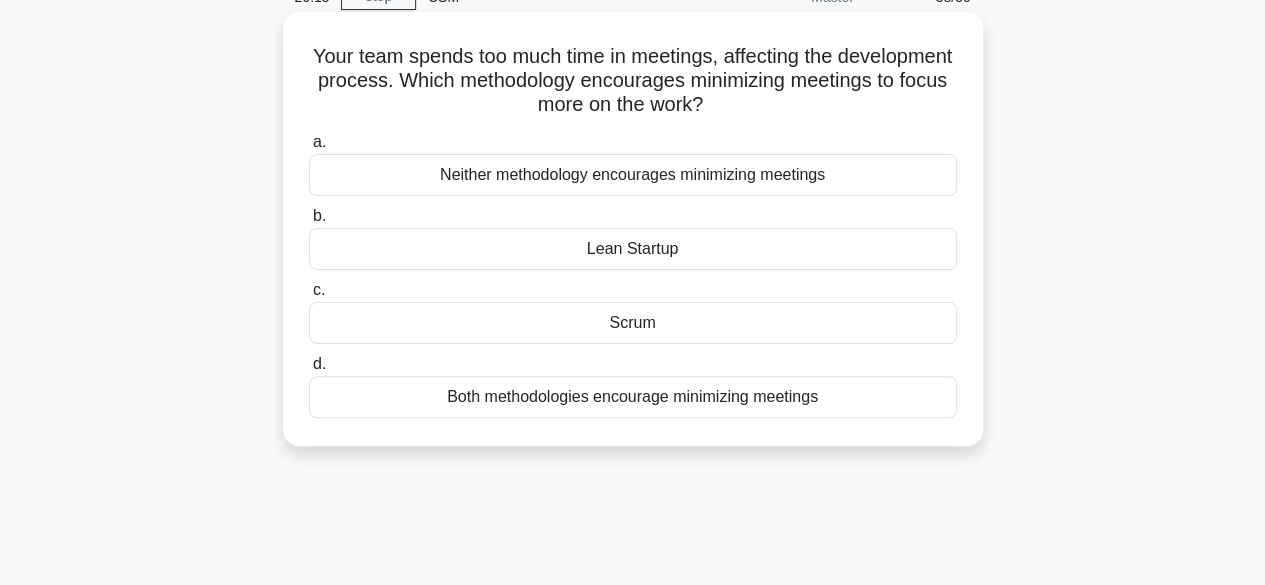 scroll, scrollTop: 0, scrollLeft: 0, axis: both 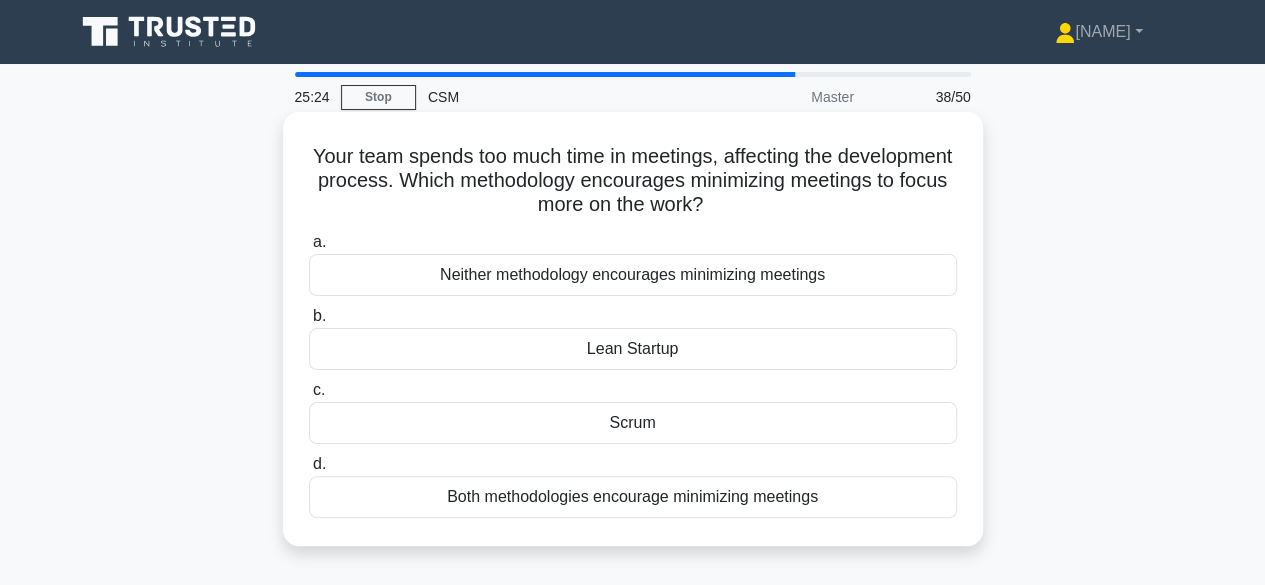 click on "Both methodologies encourage minimizing meetings" at bounding box center [633, 497] 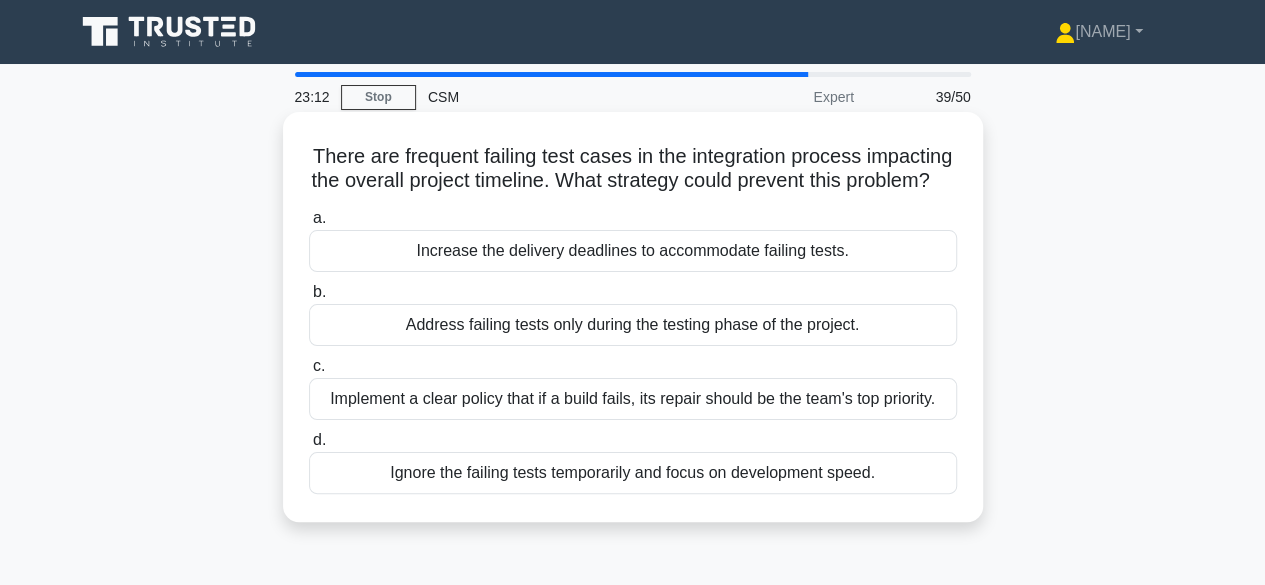 click on "Implement a clear policy that if a build fails, its repair should be the team's top priority." at bounding box center [633, 399] 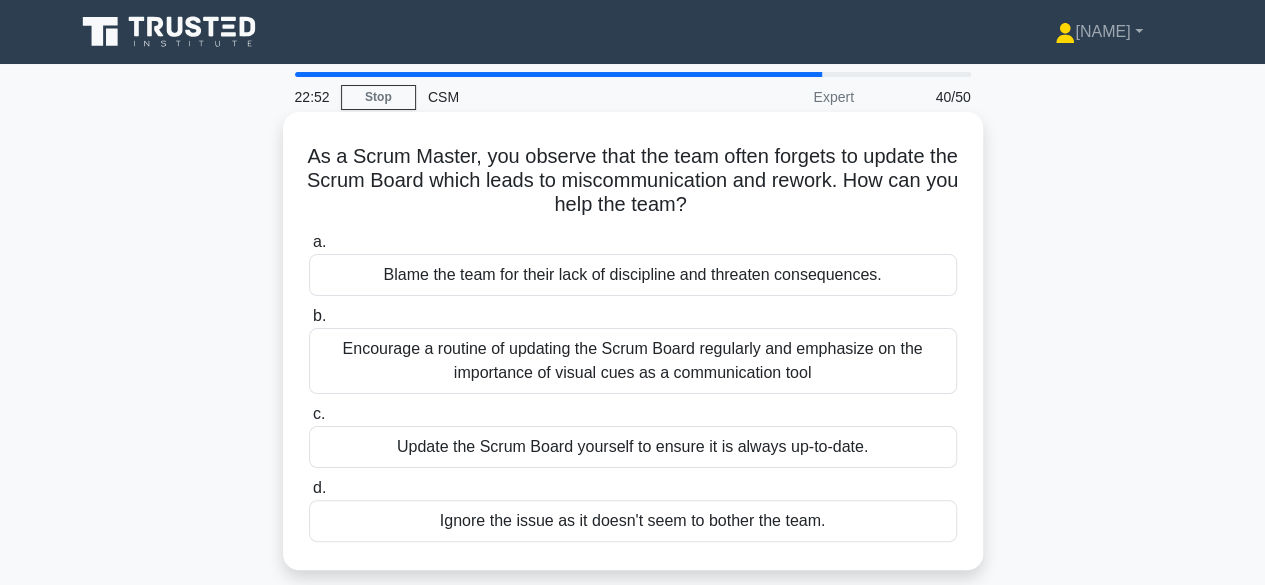click on "Encourage a routine of updating the Scrum Board regularly and emphasize on the importance of visual cues as a communication tool" at bounding box center (633, 361) 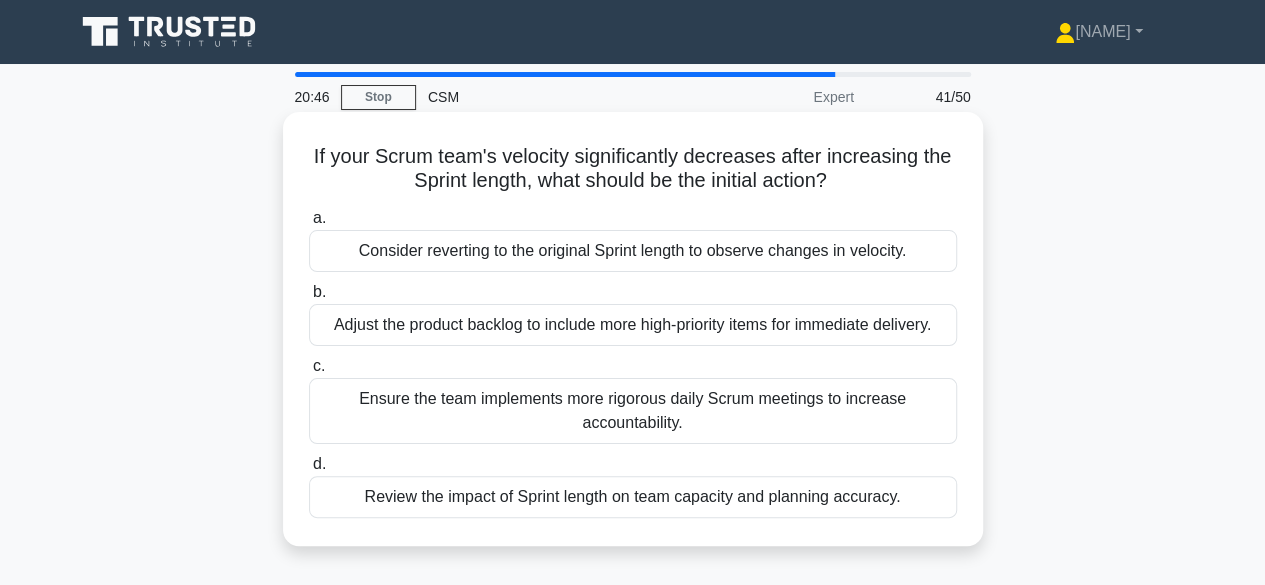 click on "Review the impact of Sprint length on team capacity and planning accuracy." at bounding box center (633, 497) 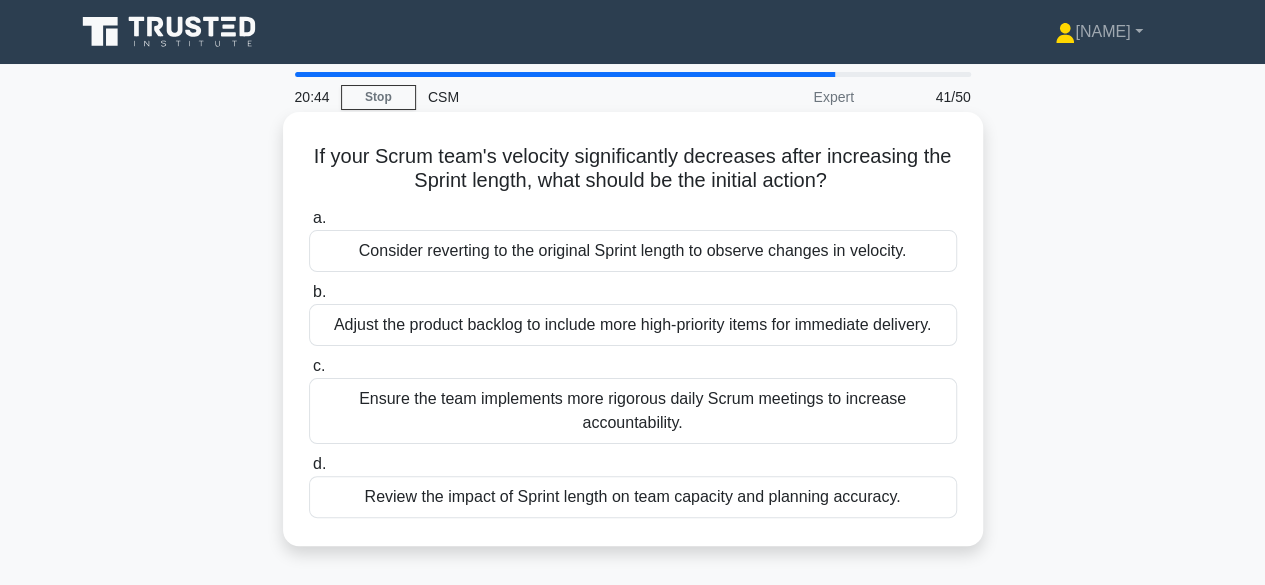 click on "Review the impact of Sprint length on team capacity and planning accuracy." at bounding box center [633, 497] 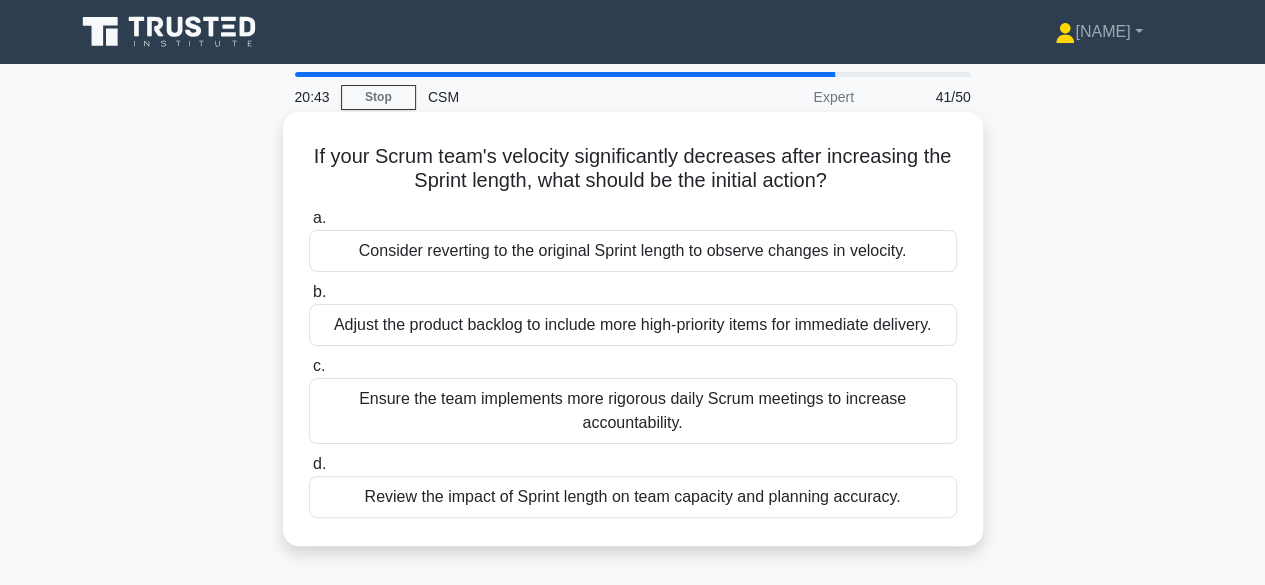 click on "Review the impact of Sprint length on team capacity and planning accuracy." at bounding box center [633, 497] 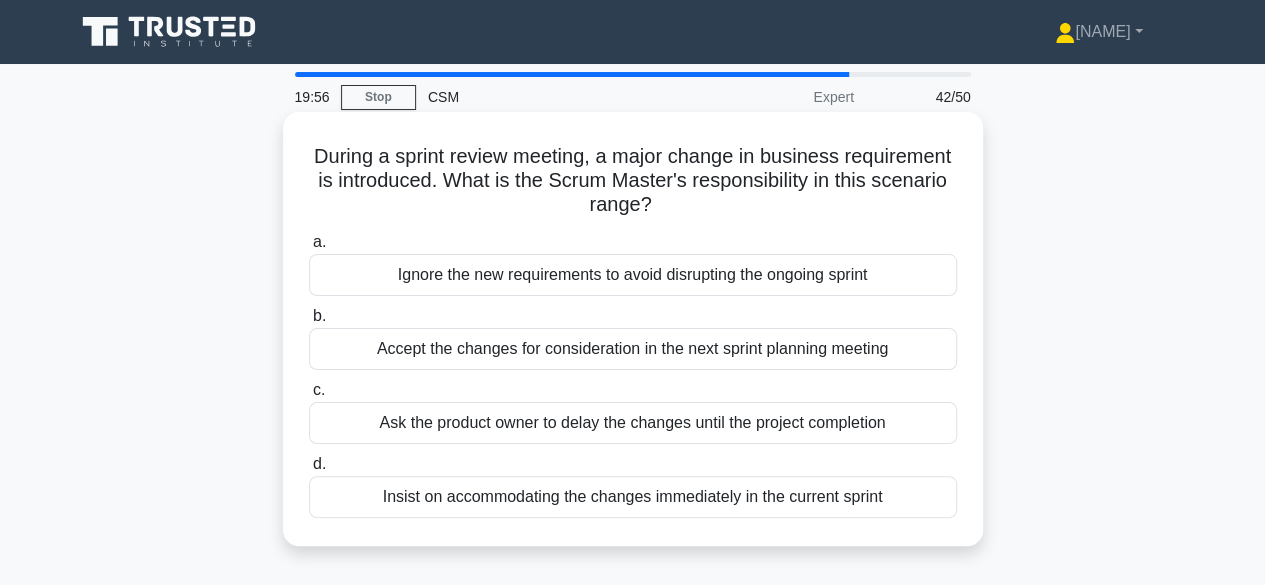click on "Accept the changes for consideration in the next sprint planning meeting" at bounding box center [633, 349] 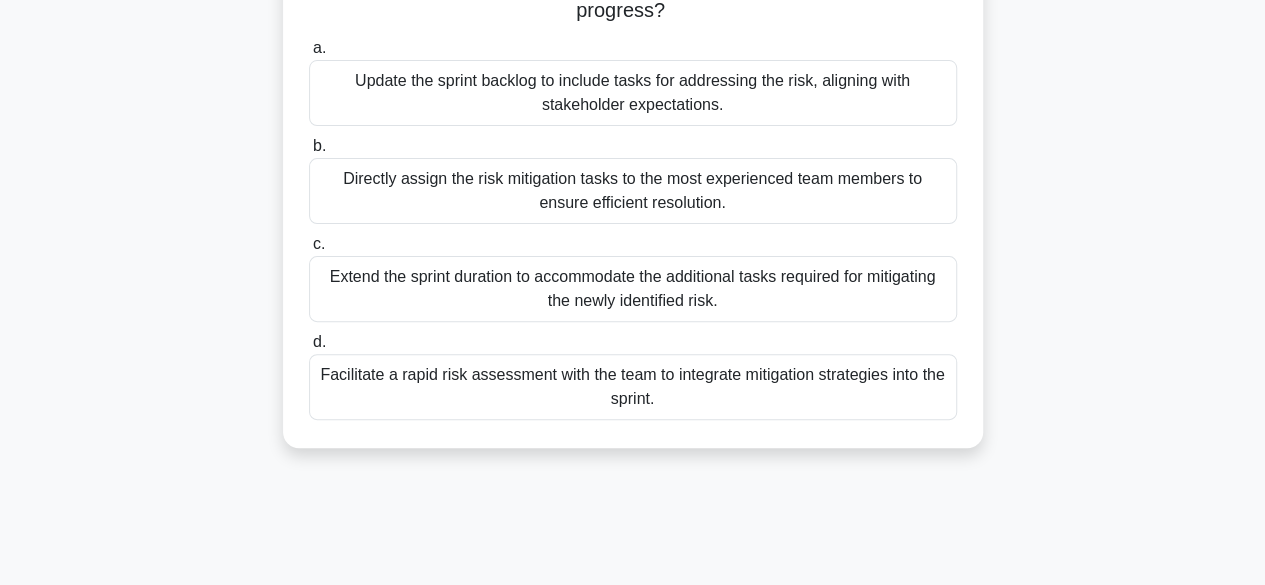 scroll, scrollTop: 100, scrollLeft: 0, axis: vertical 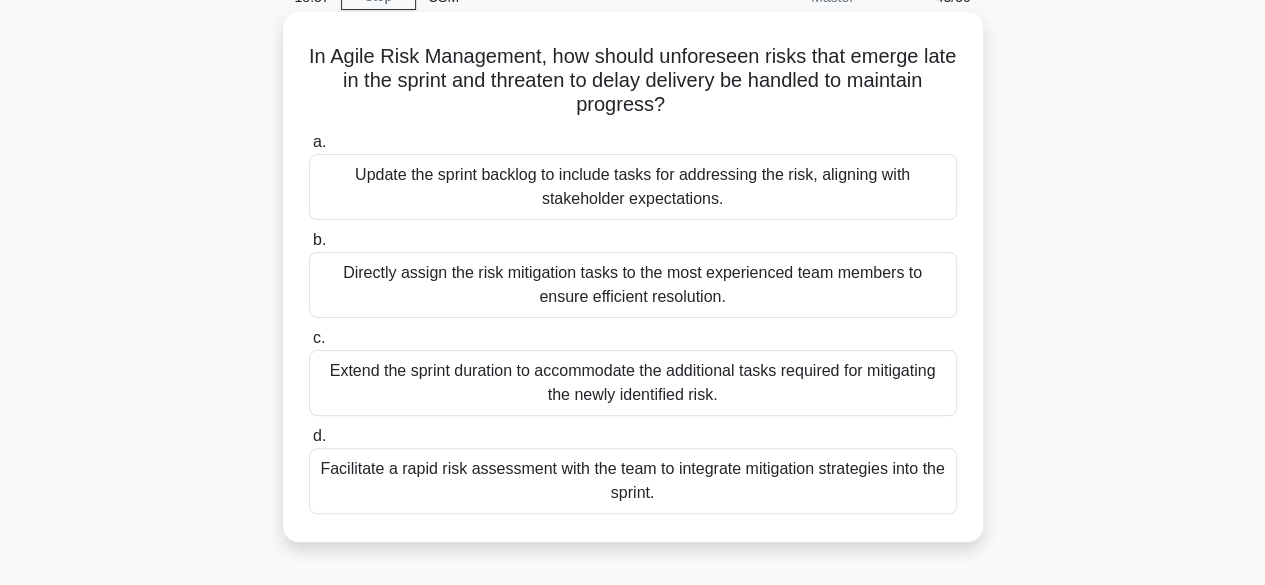 click on "Facilitate a rapid risk assessment with the team to integrate mitigation strategies into the sprint." at bounding box center [633, 481] 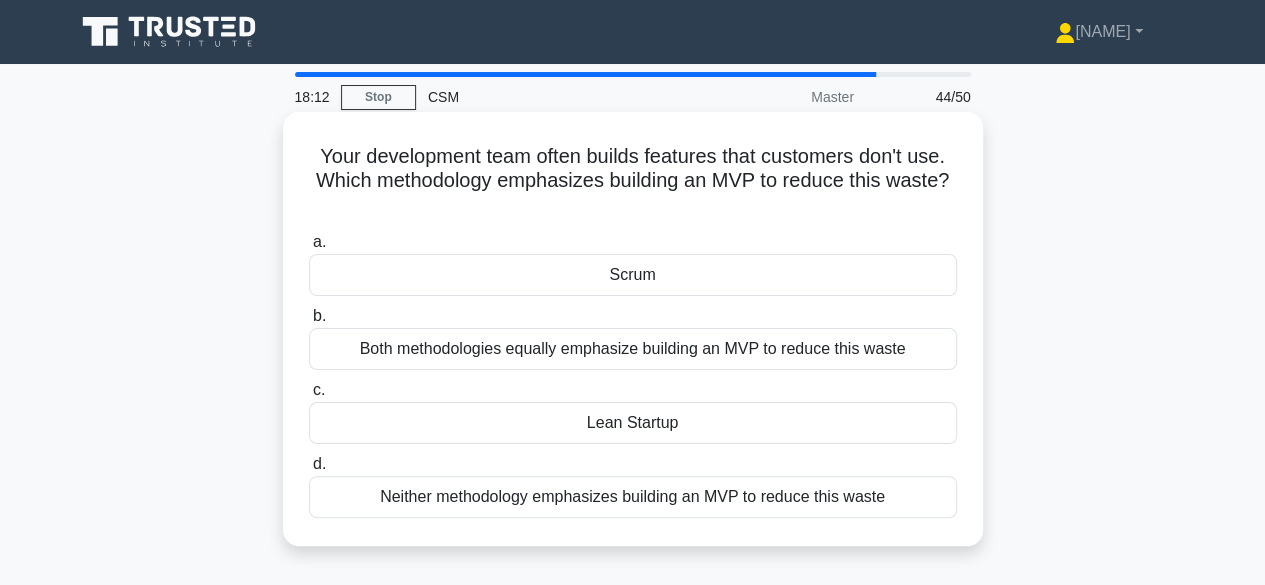 scroll, scrollTop: 100, scrollLeft: 0, axis: vertical 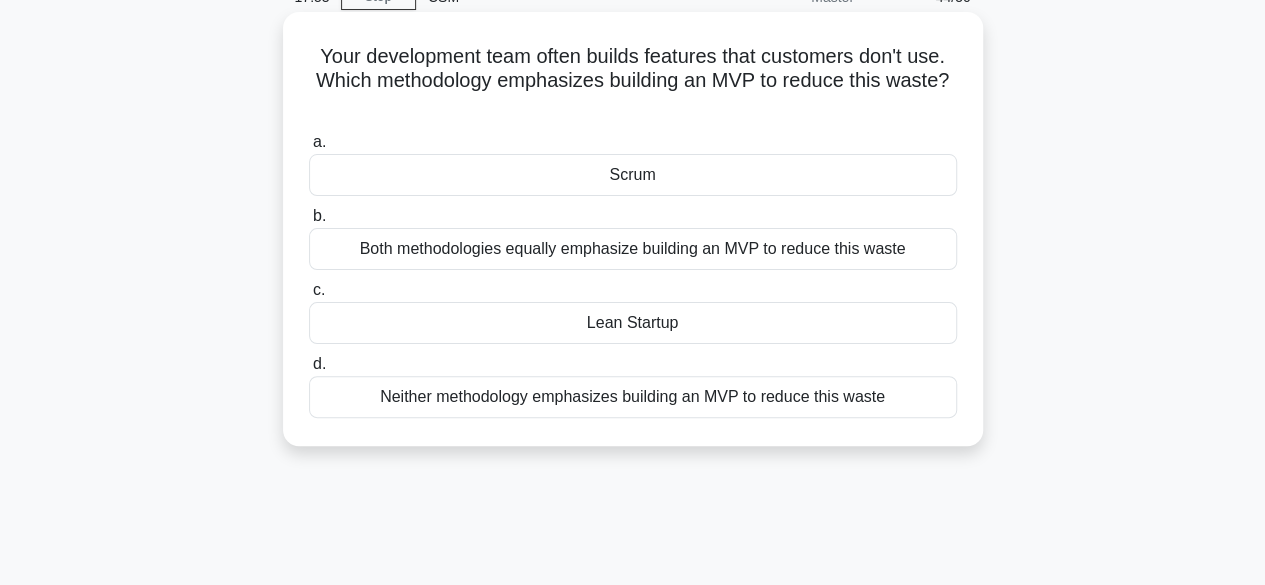 click on "Lean Startup" at bounding box center [633, 323] 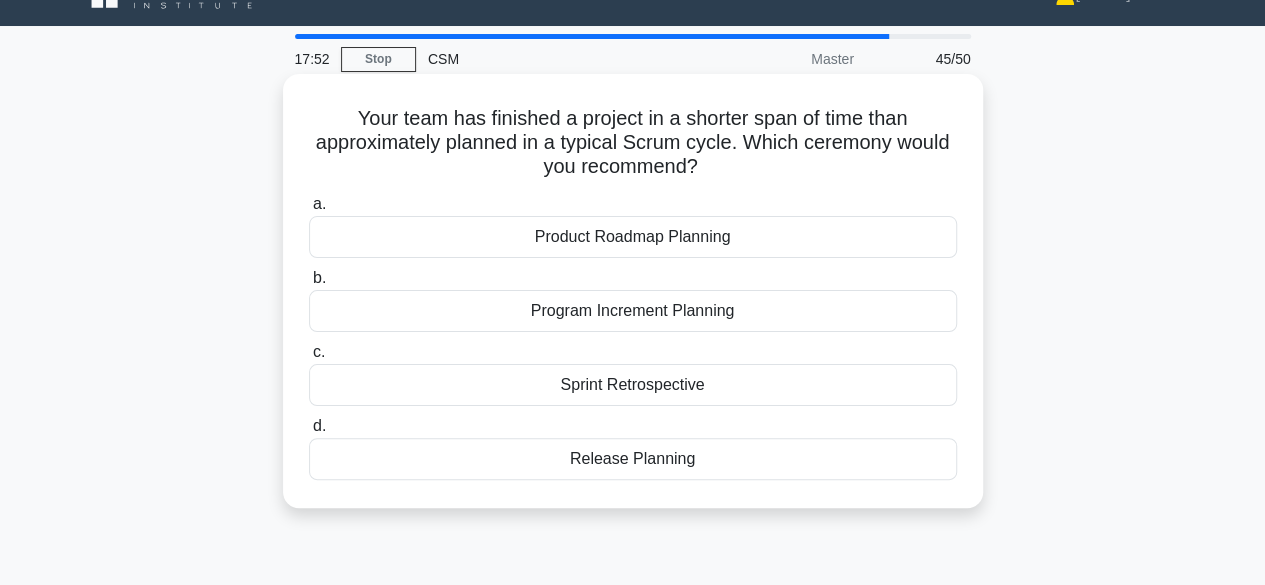 scroll, scrollTop: 0, scrollLeft: 0, axis: both 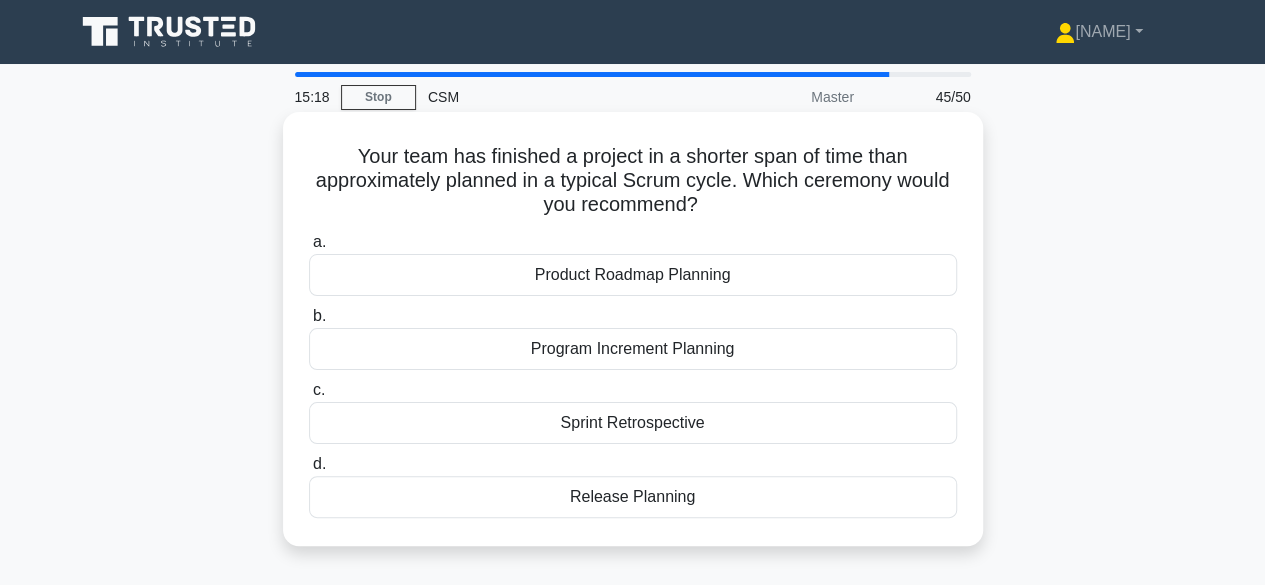 click on "Release Planning" at bounding box center [633, 497] 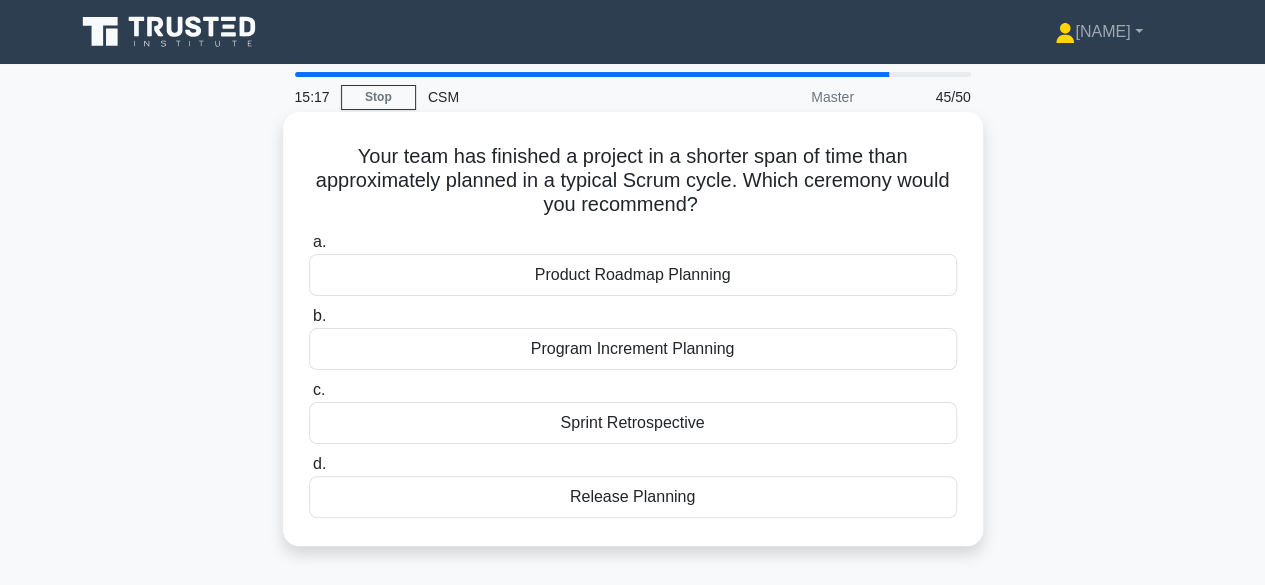click on "Release Planning" at bounding box center [633, 497] 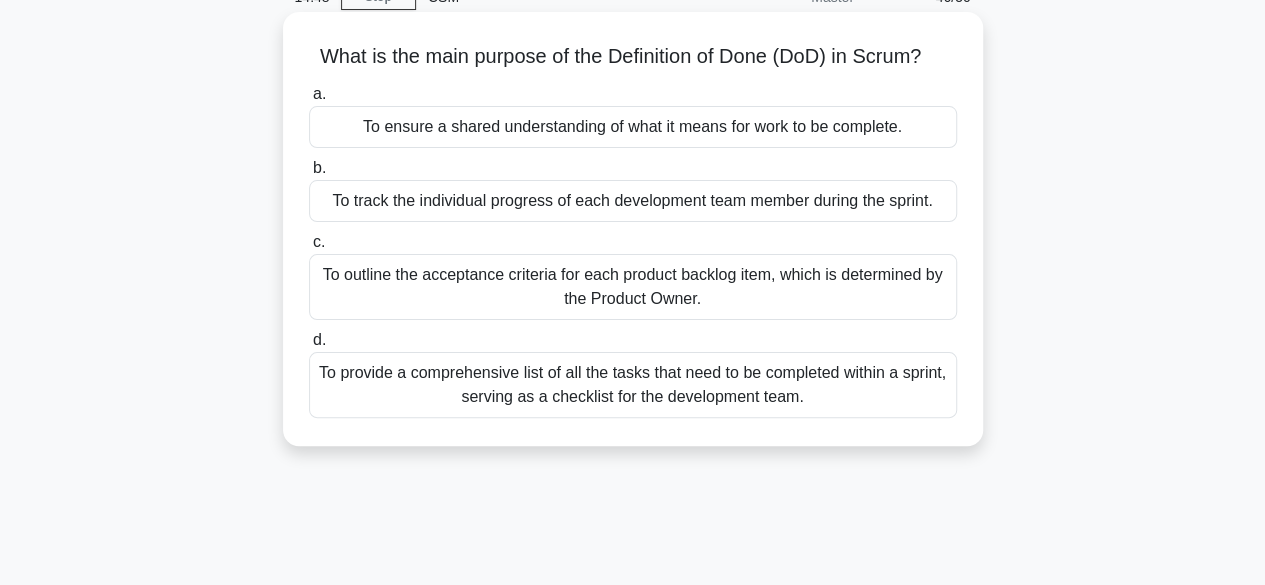 scroll, scrollTop: 0, scrollLeft: 0, axis: both 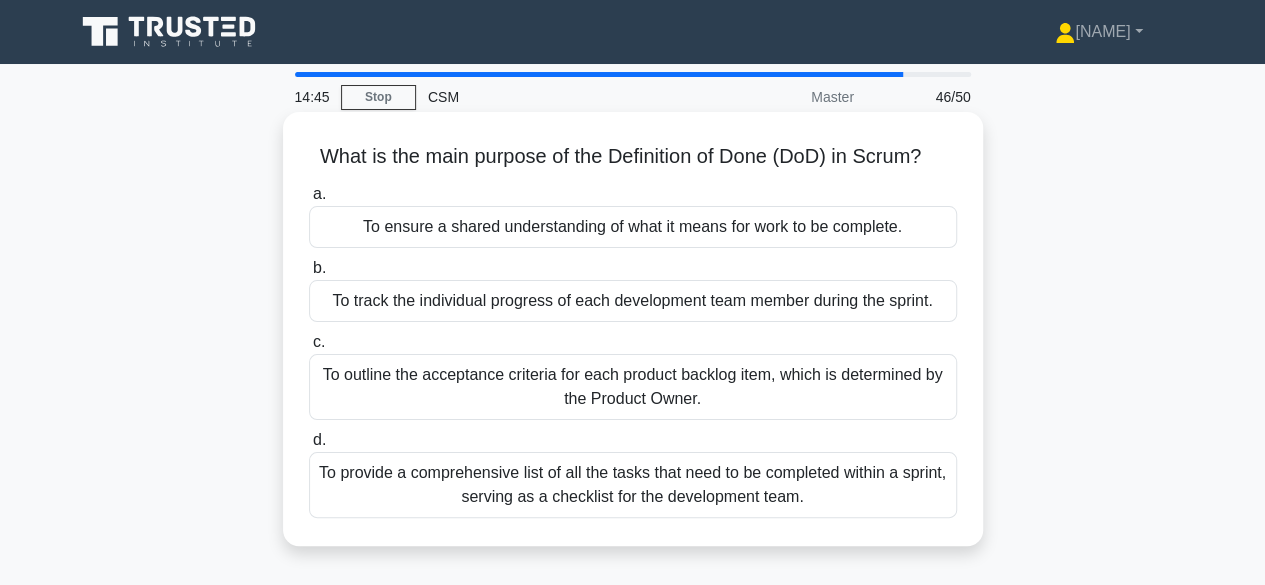 click on "To ensure a shared understanding of what it means for work to be complete." at bounding box center [633, 227] 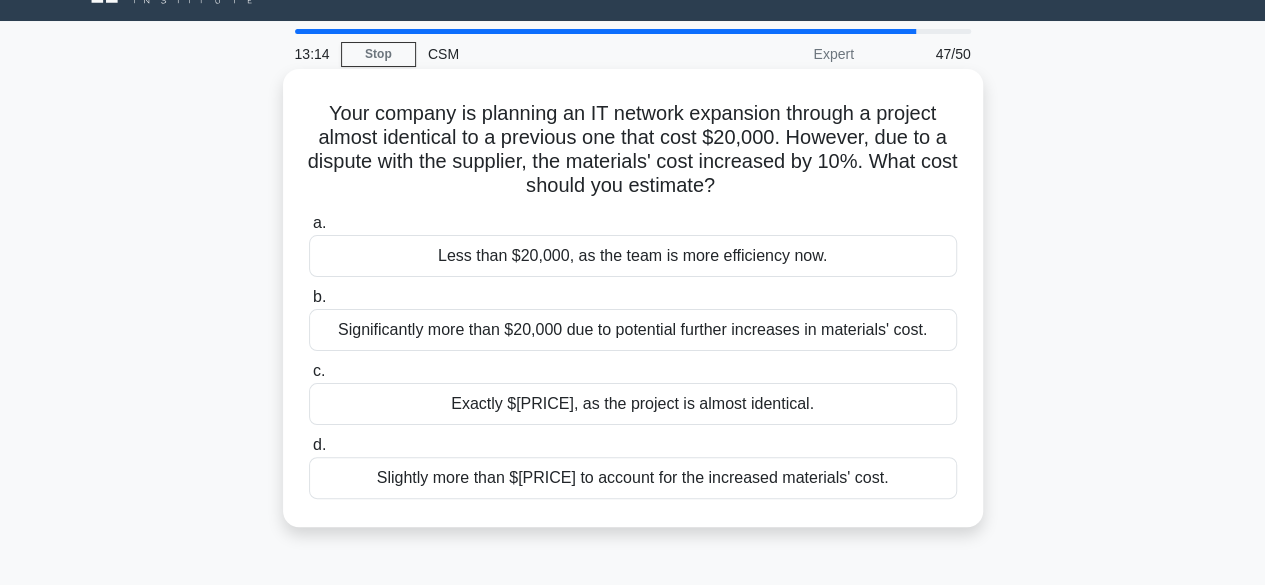 scroll, scrollTop: 0, scrollLeft: 0, axis: both 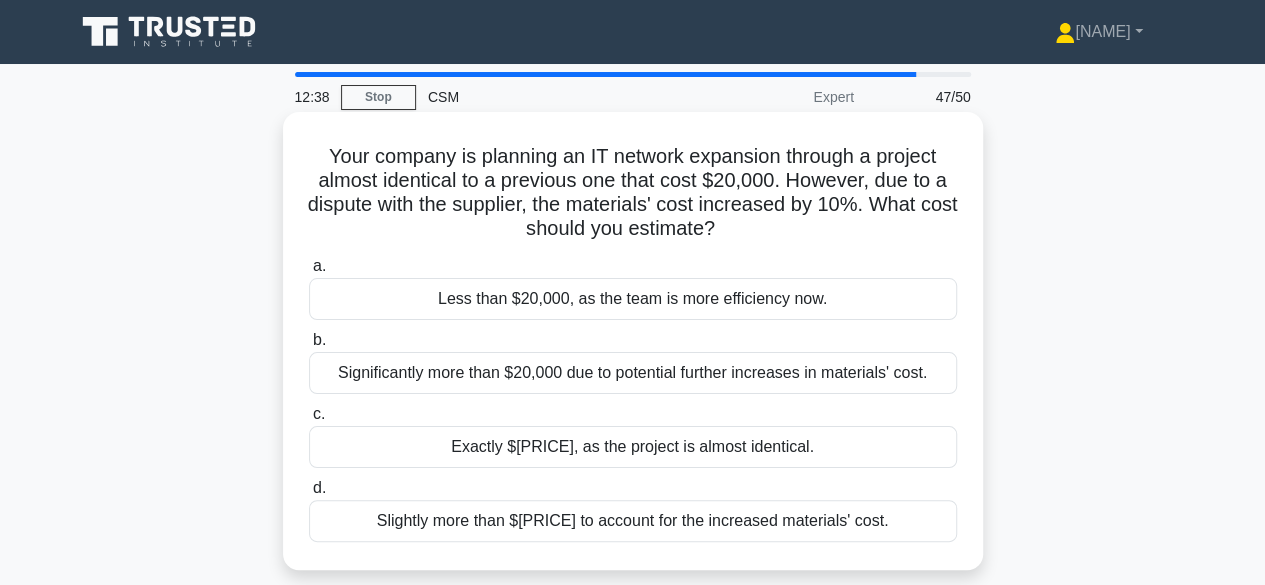 click on "Slightly more than $20,000 to account for the increased materials' cost." at bounding box center (633, 521) 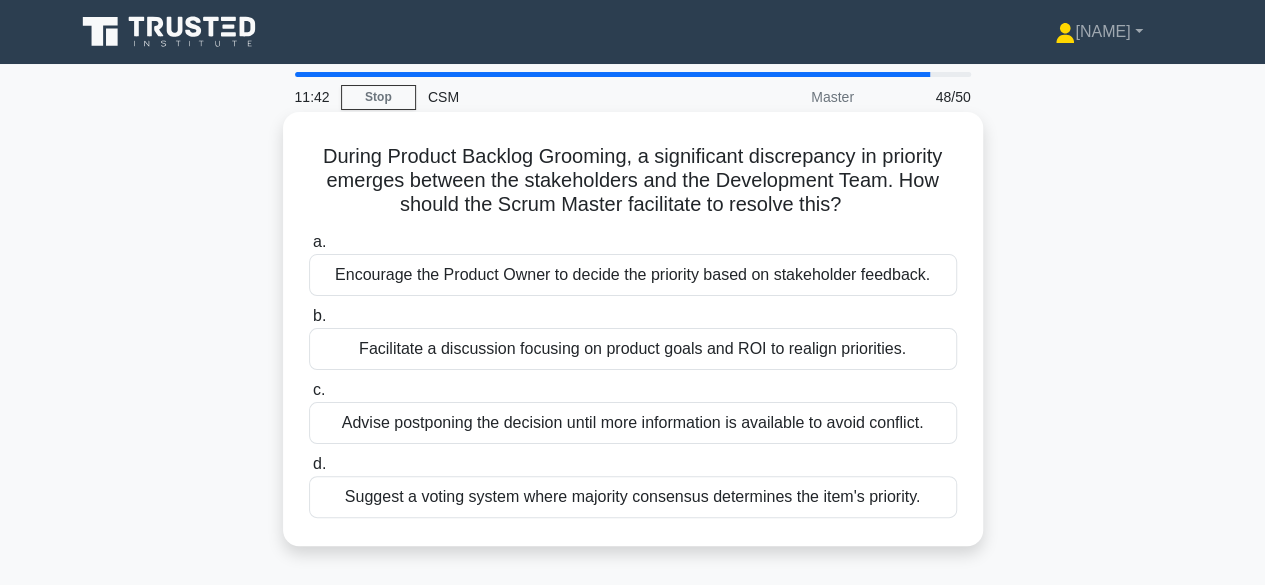 click on "Facilitate a discussion focusing on product goals and ROI to realign priorities." at bounding box center (633, 349) 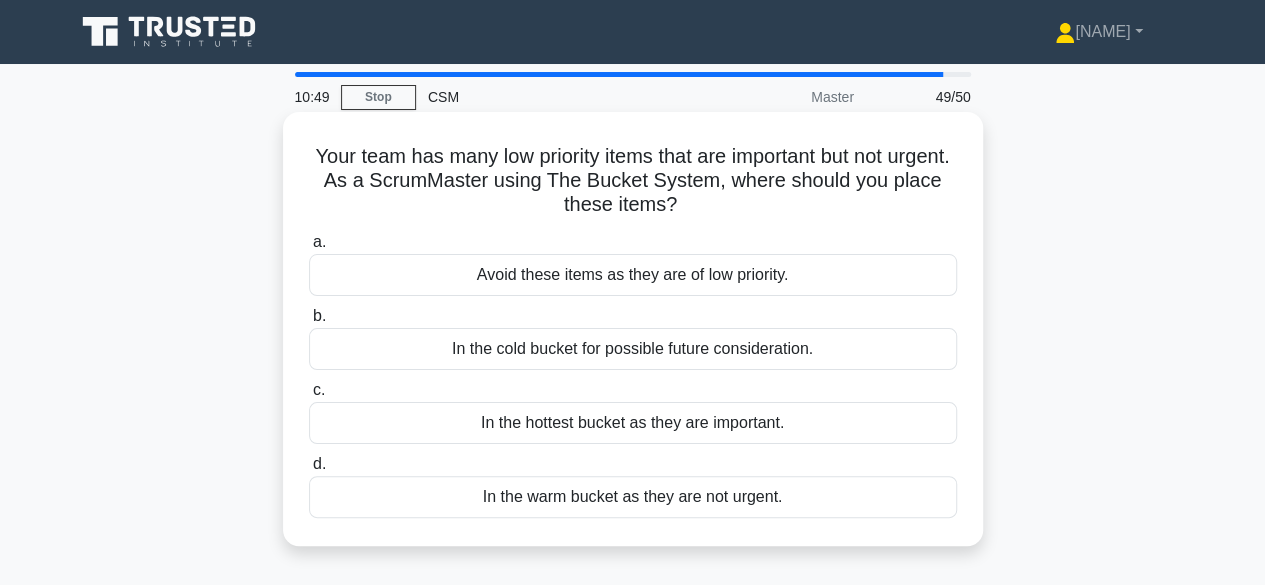 click on "In the cold bucket for possible future consideration." at bounding box center [633, 349] 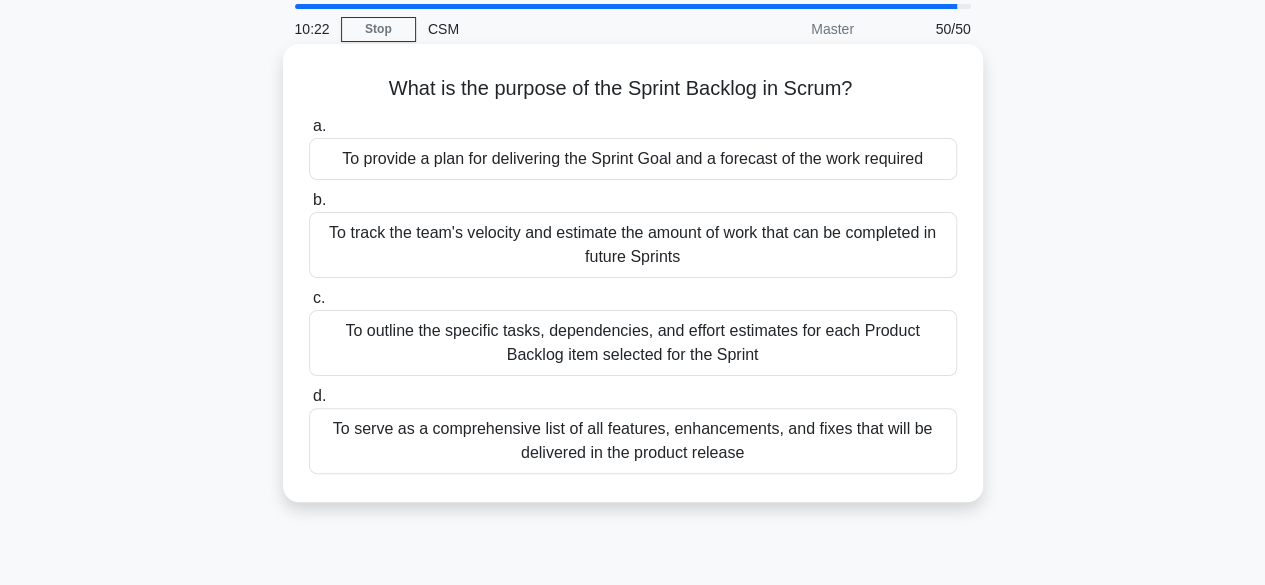 scroll, scrollTop: 100, scrollLeft: 0, axis: vertical 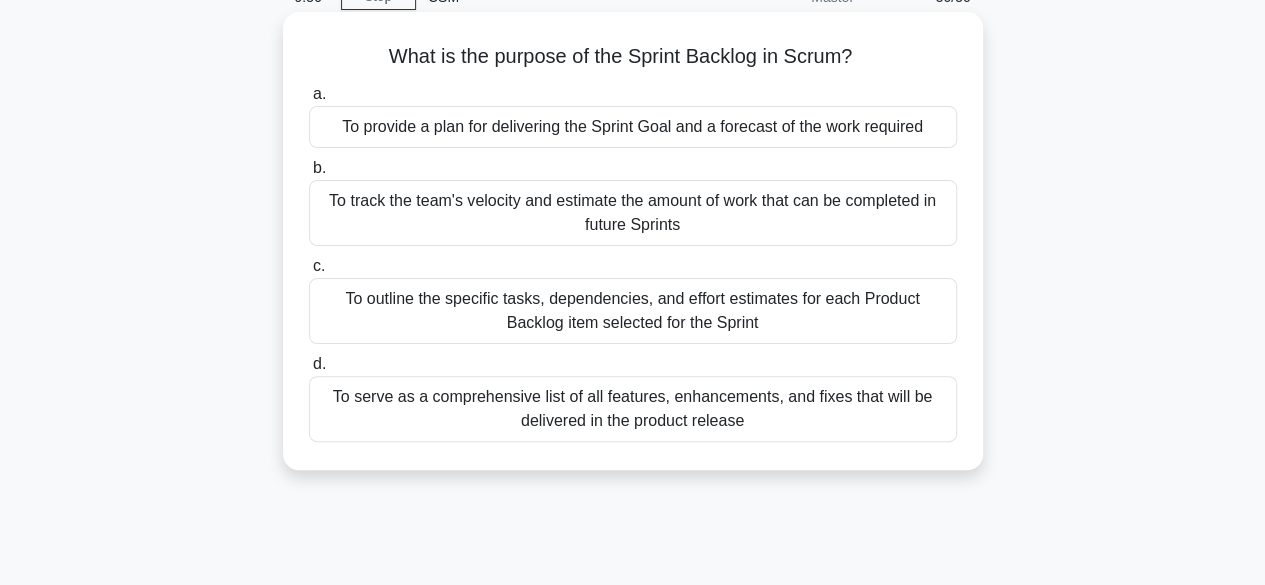 click on "To provide a plan for delivering the Sprint Goal and a forecast of the work required" at bounding box center (633, 127) 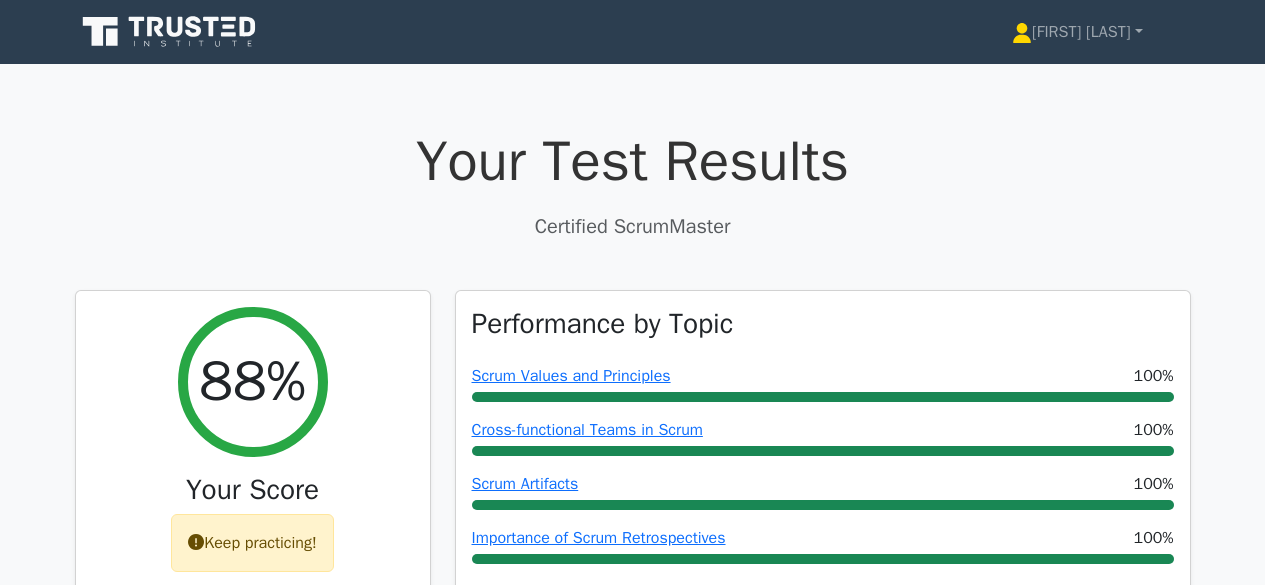 scroll, scrollTop: 0, scrollLeft: 0, axis: both 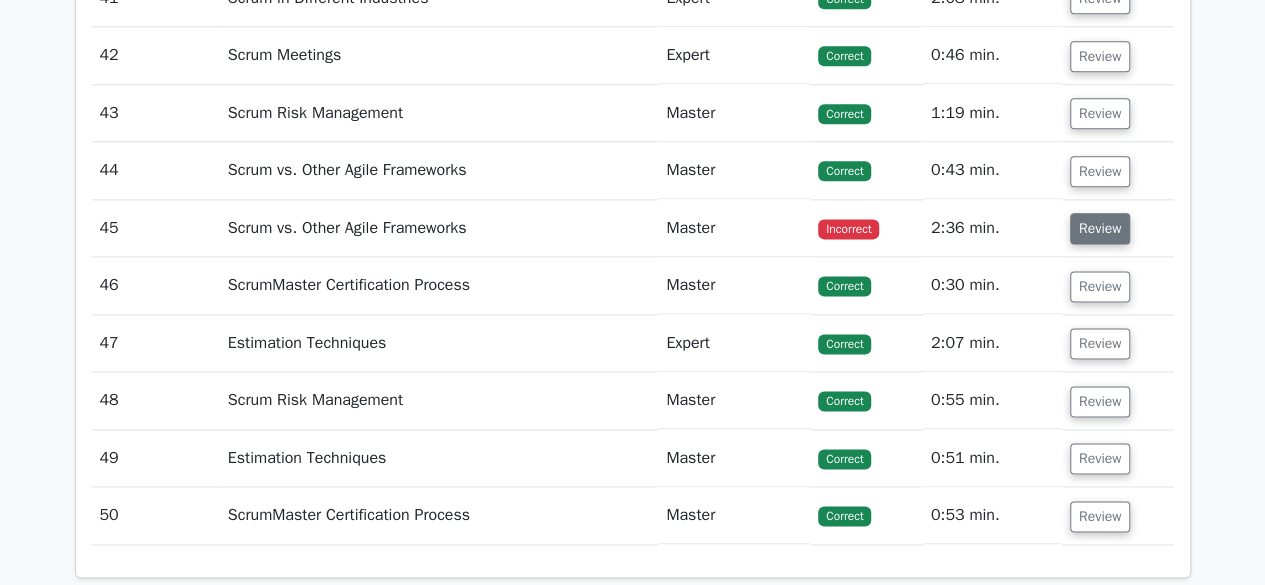click on "Review" at bounding box center [1100, 228] 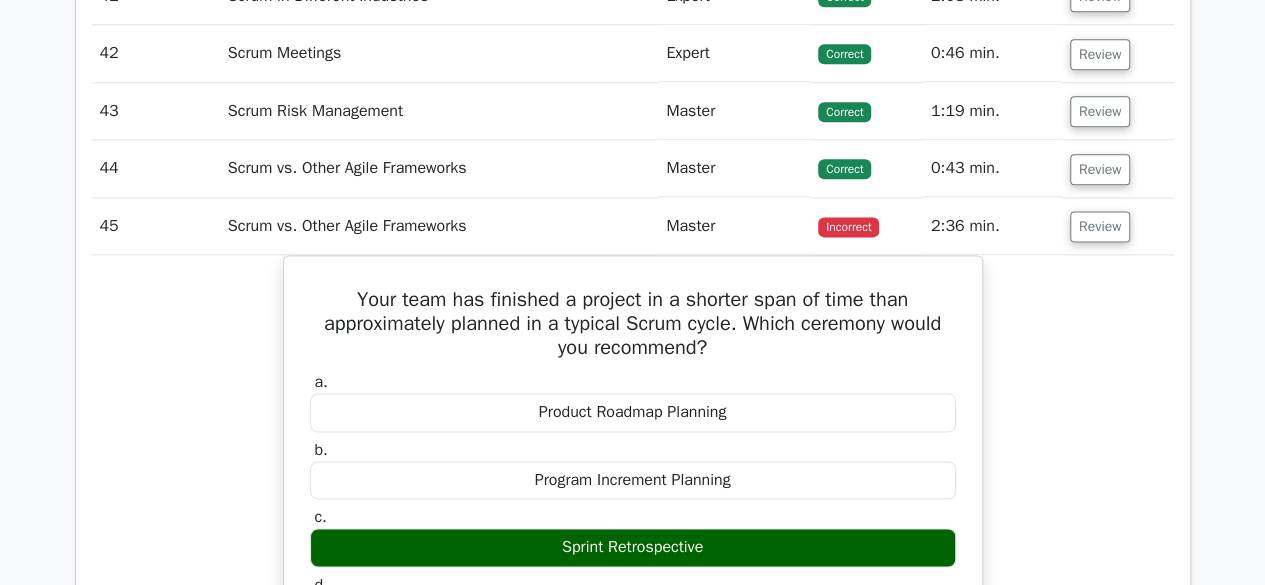 scroll, scrollTop: 5000, scrollLeft: 0, axis: vertical 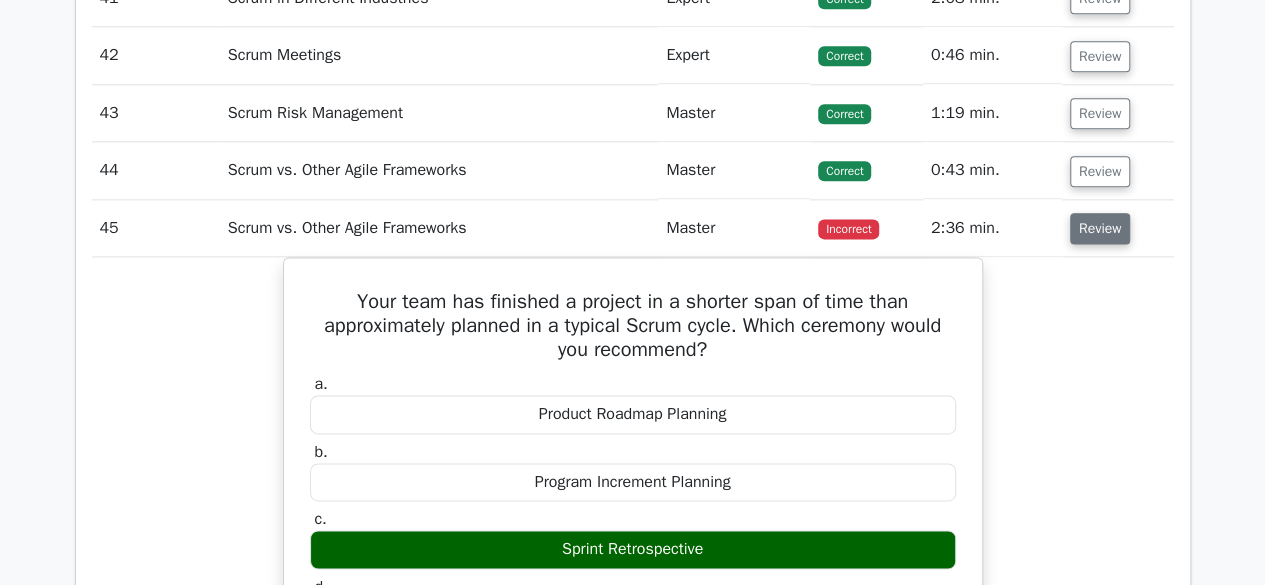 click on "Review" at bounding box center [1100, 228] 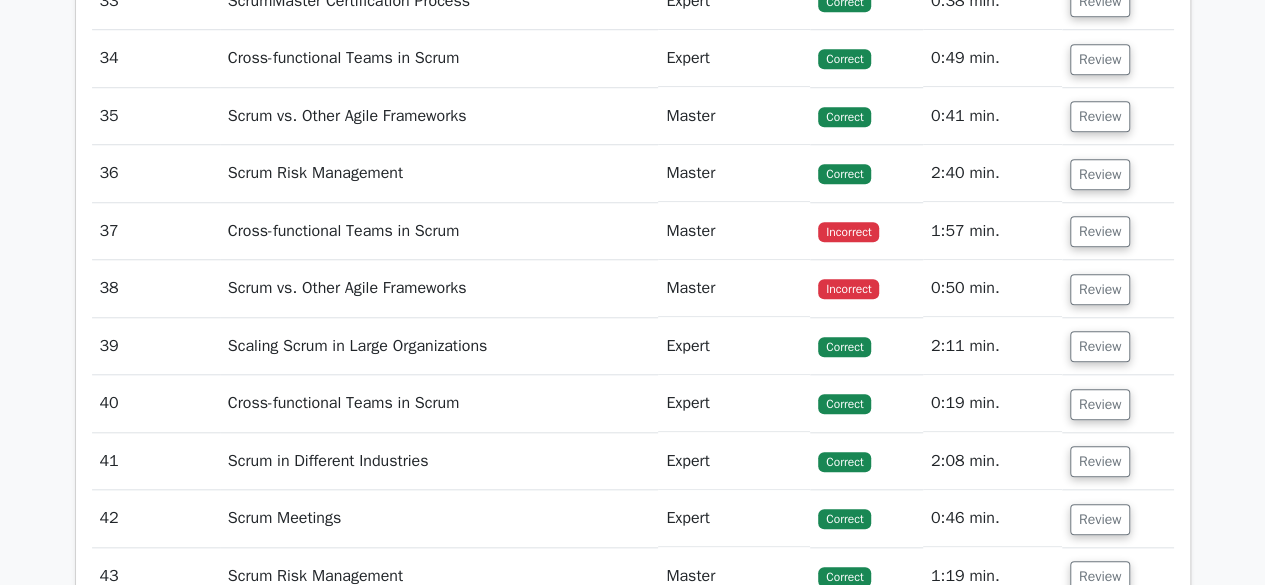 scroll, scrollTop: 4500, scrollLeft: 0, axis: vertical 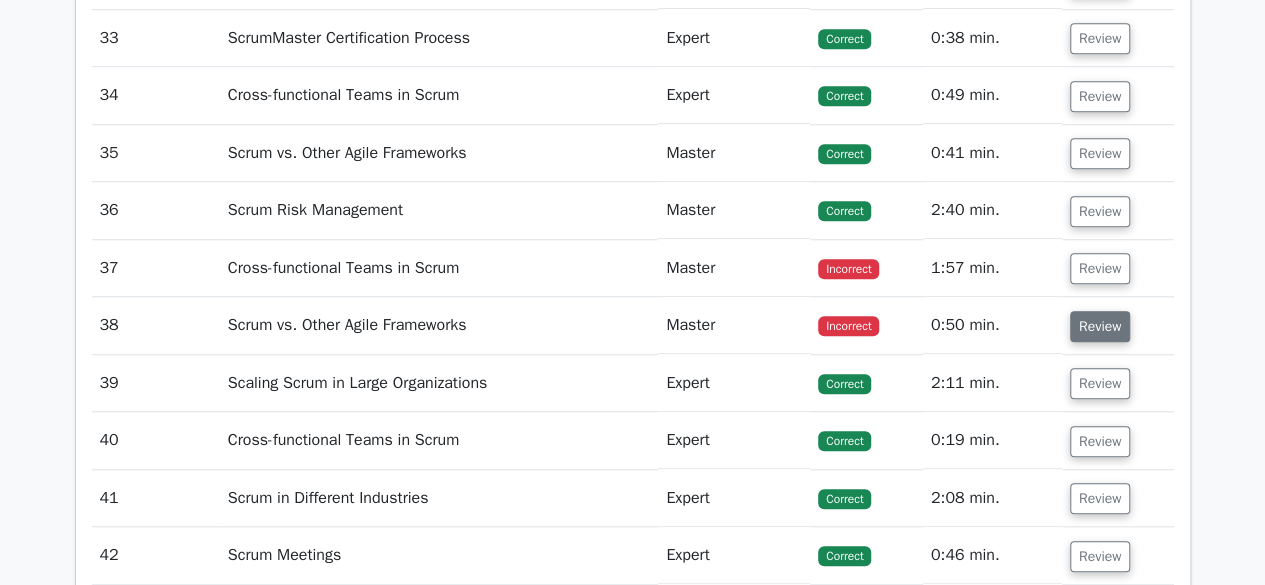 click on "Review" at bounding box center [1100, 326] 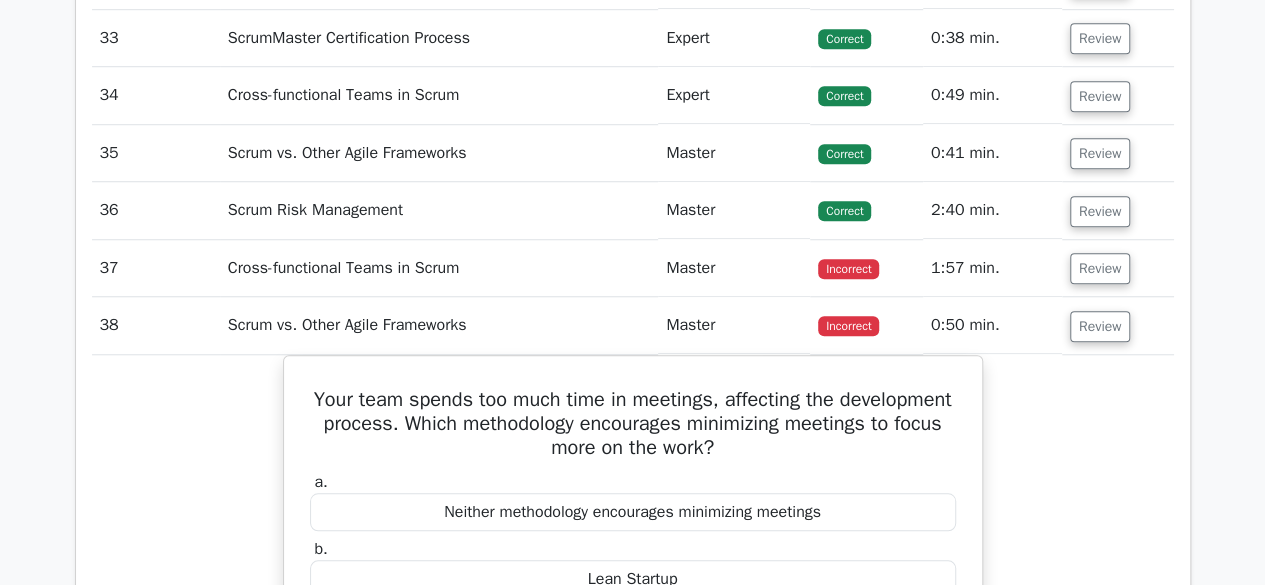 scroll, scrollTop: 4400, scrollLeft: 0, axis: vertical 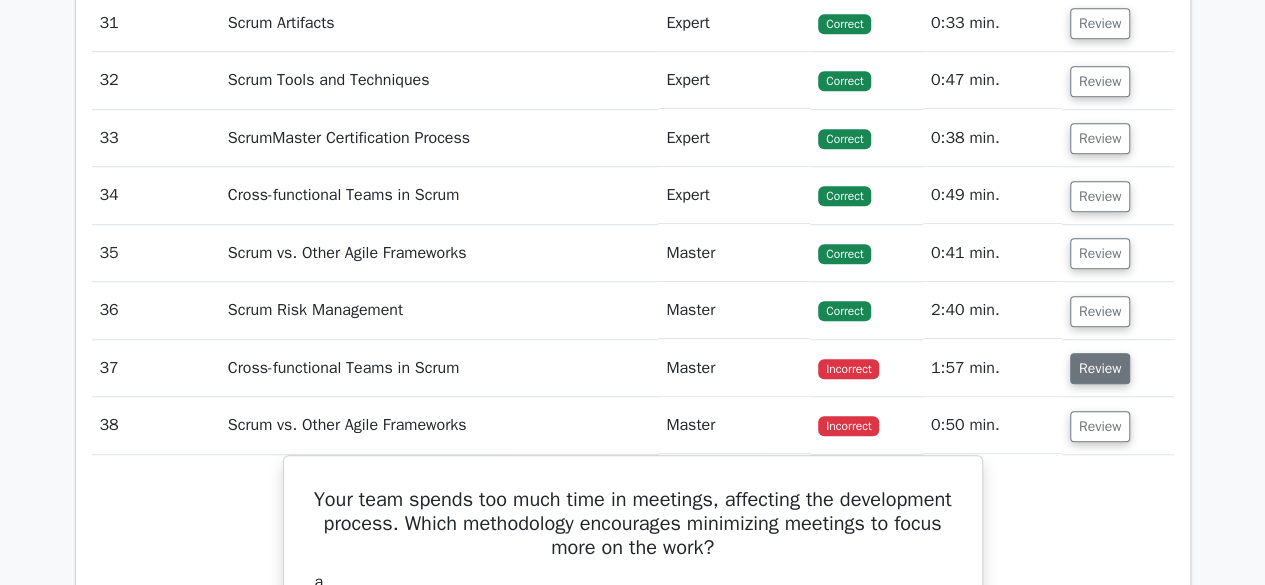 click on "Review" at bounding box center [1100, 368] 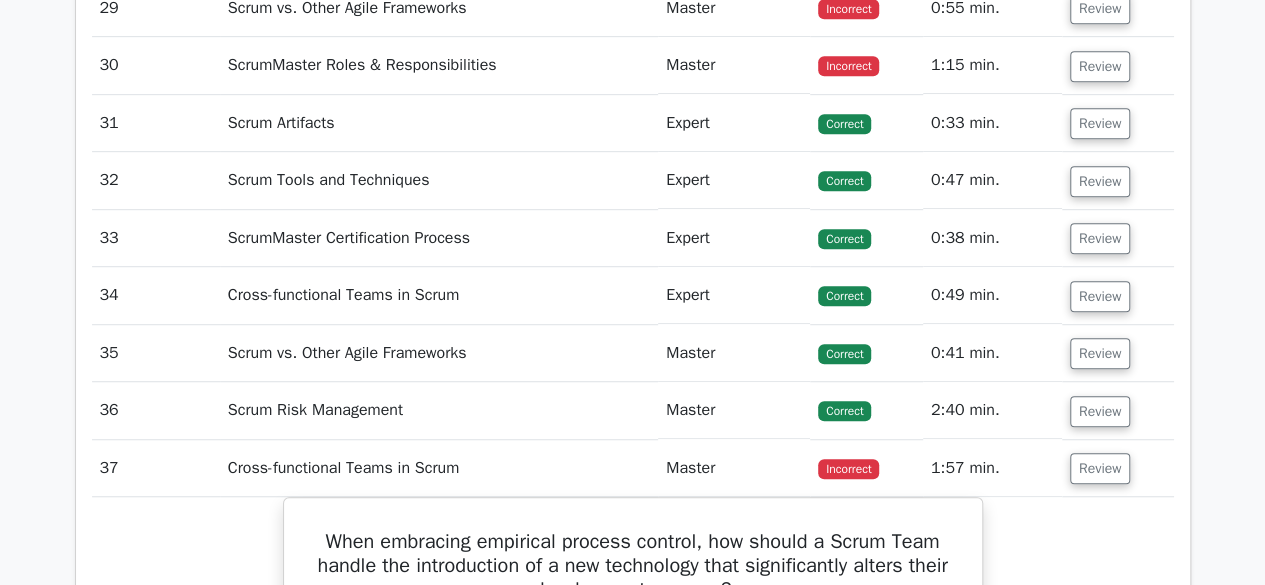 scroll, scrollTop: 3900, scrollLeft: 0, axis: vertical 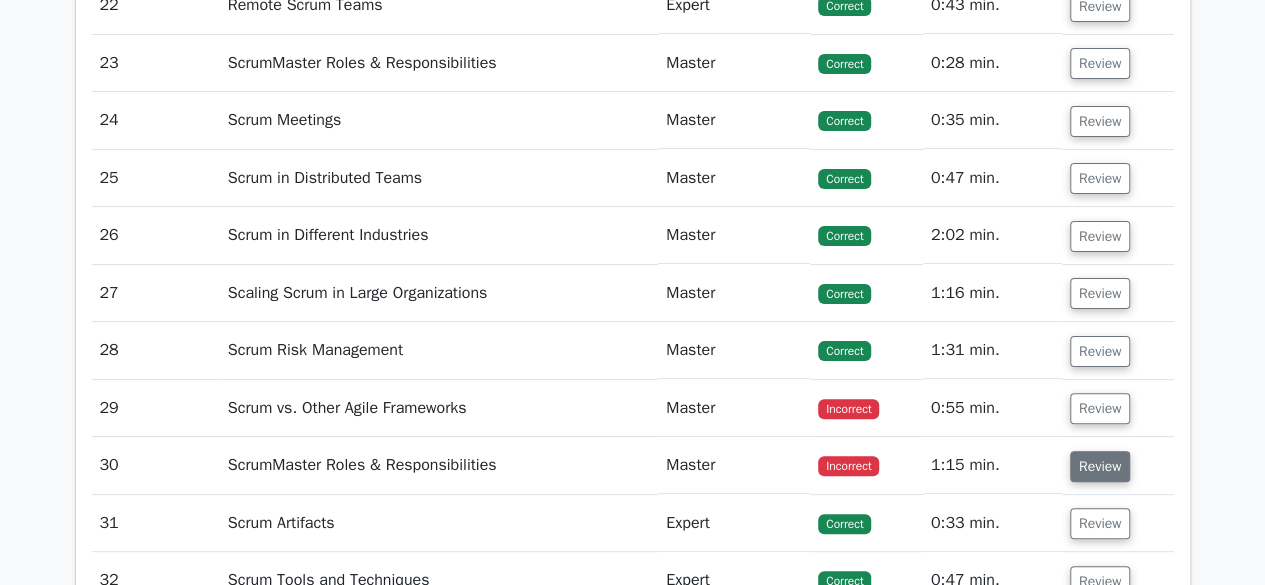 click on "Review" at bounding box center (1100, 466) 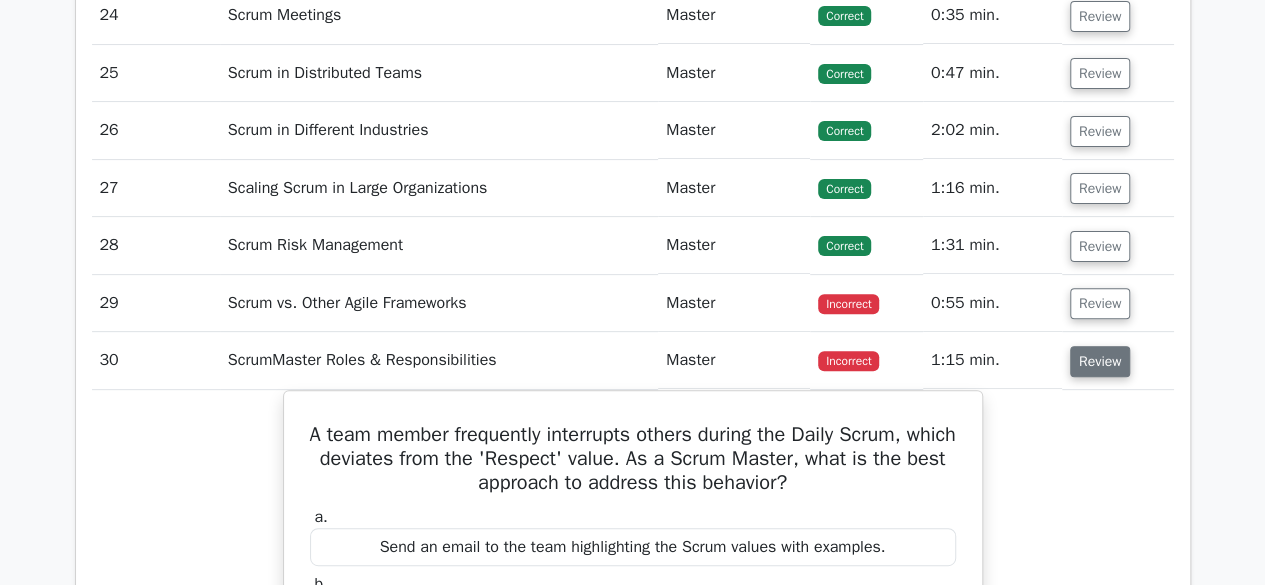scroll, scrollTop: 4000, scrollLeft: 0, axis: vertical 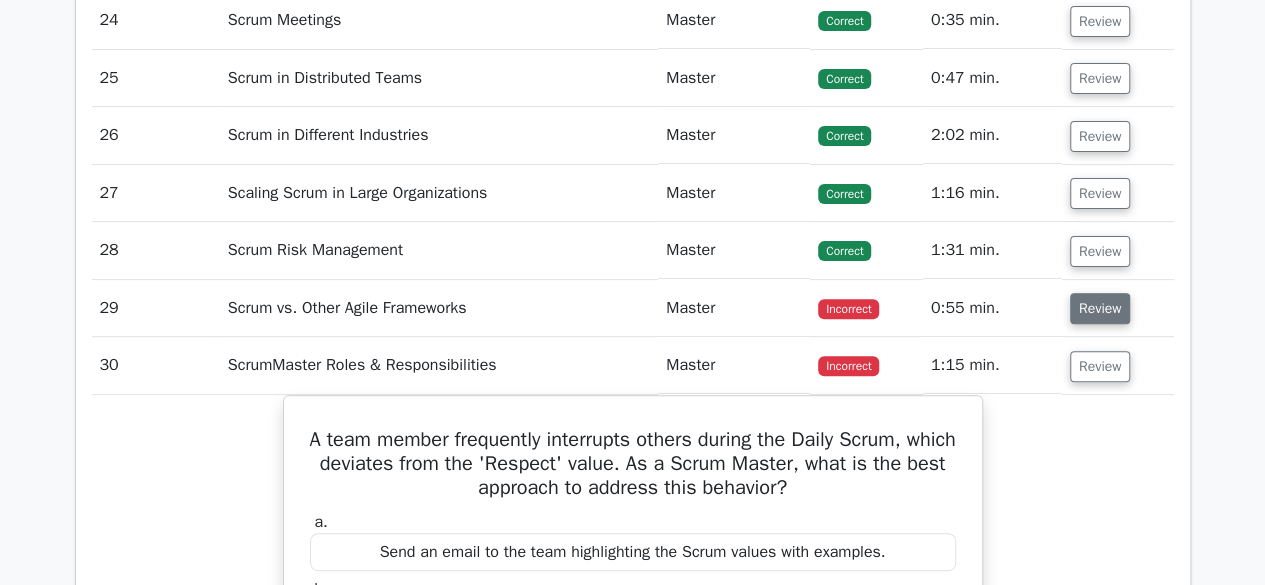 click on "Review" at bounding box center (1100, 308) 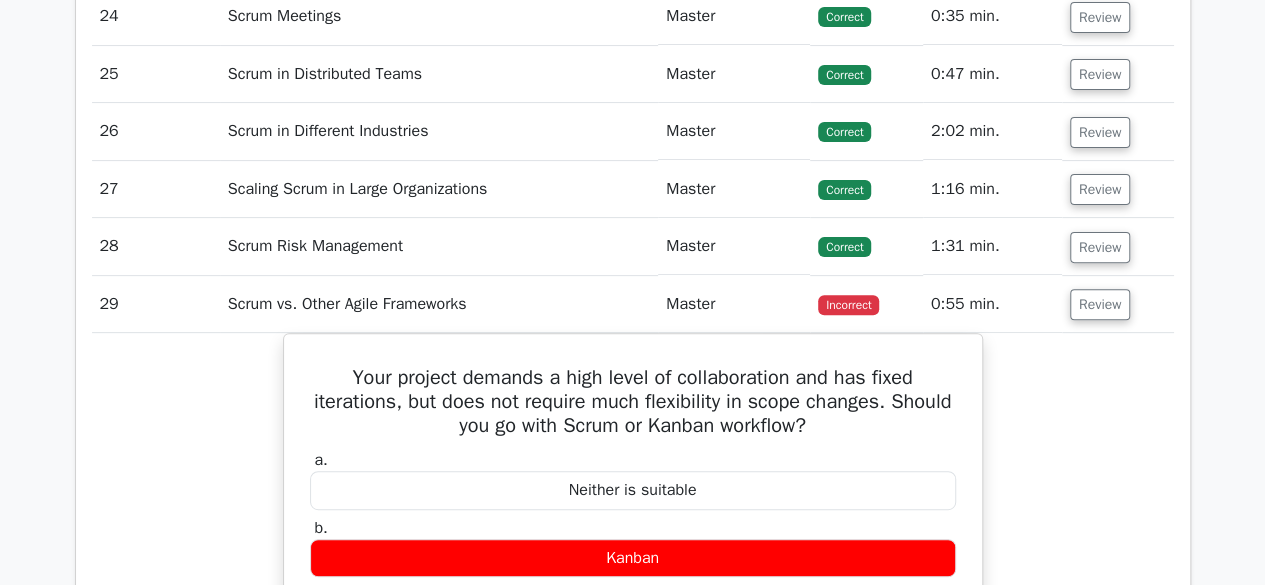 scroll, scrollTop: 3900, scrollLeft: 0, axis: vertical 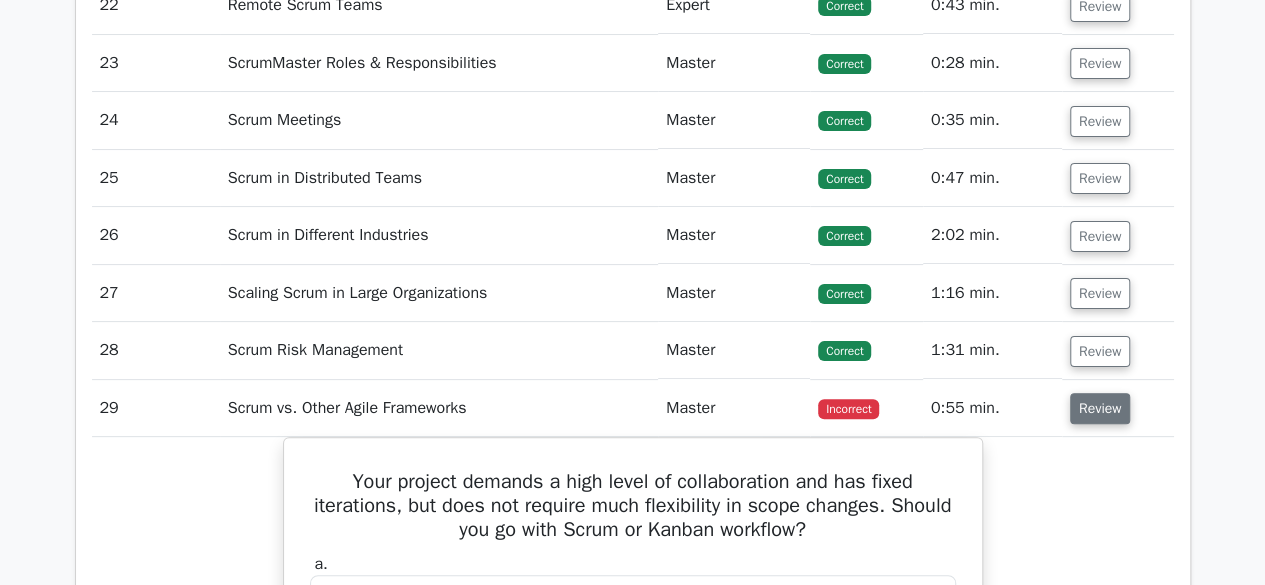 click on "Review" at bounding box center [1100, 408] 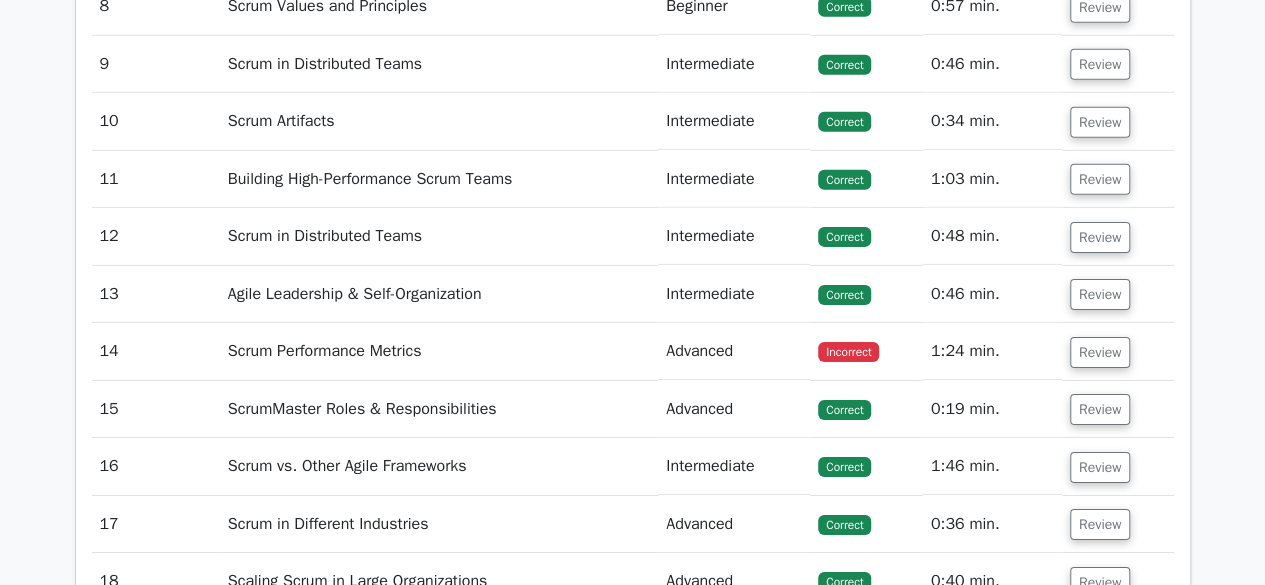 scroll, scrollTop: 3100, scrollLeft: 0, axis: vertical 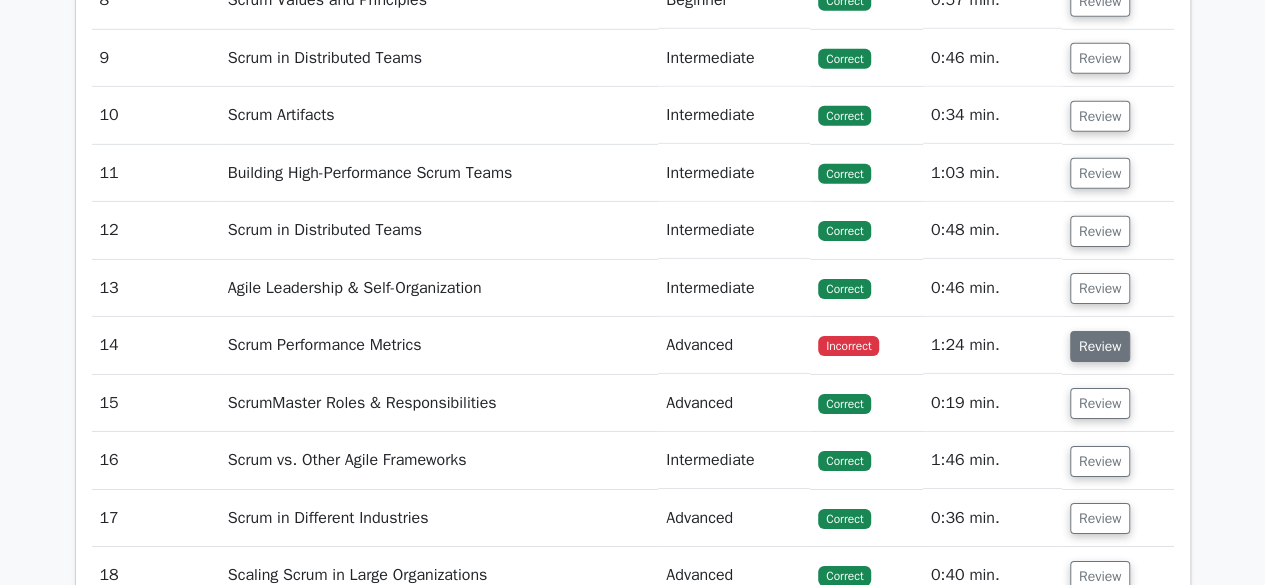click on "Review" at bounding box center (1100, 346) 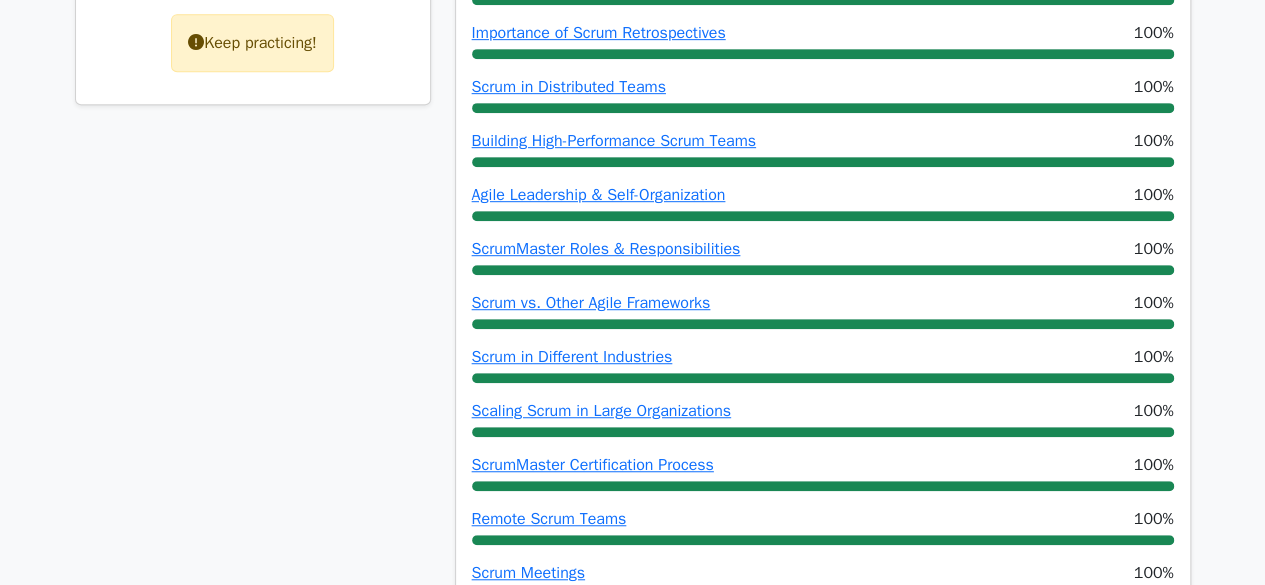 scroll, scrollTop: 0, scrollLeft: 0, axis: both 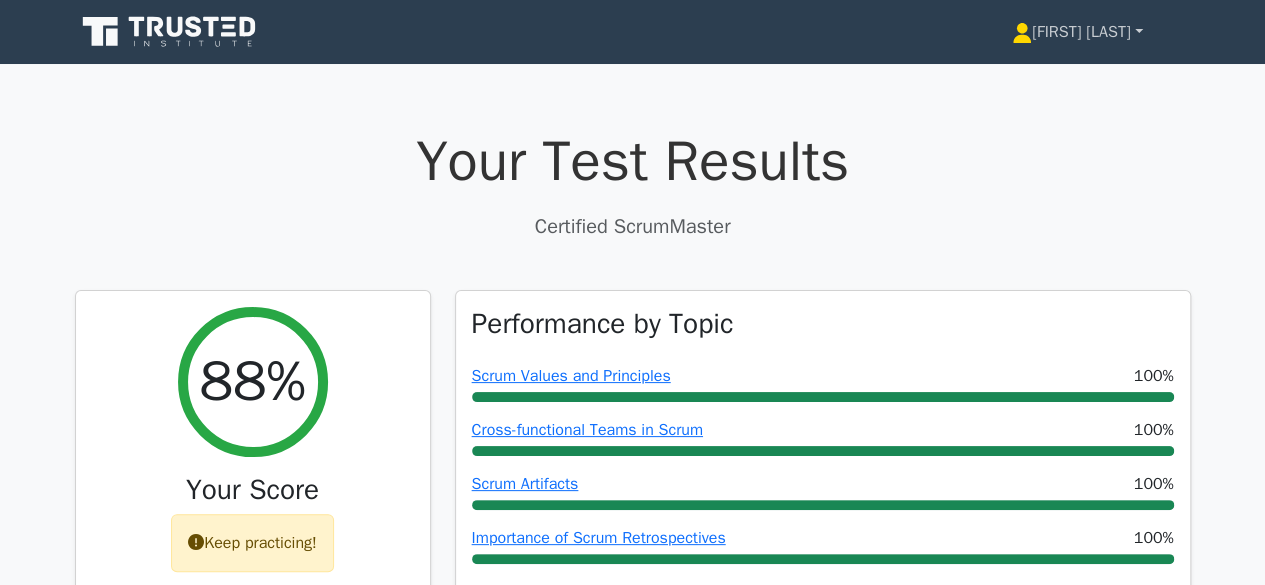 click on "[LAST]" at bounding box center (1077, 32) 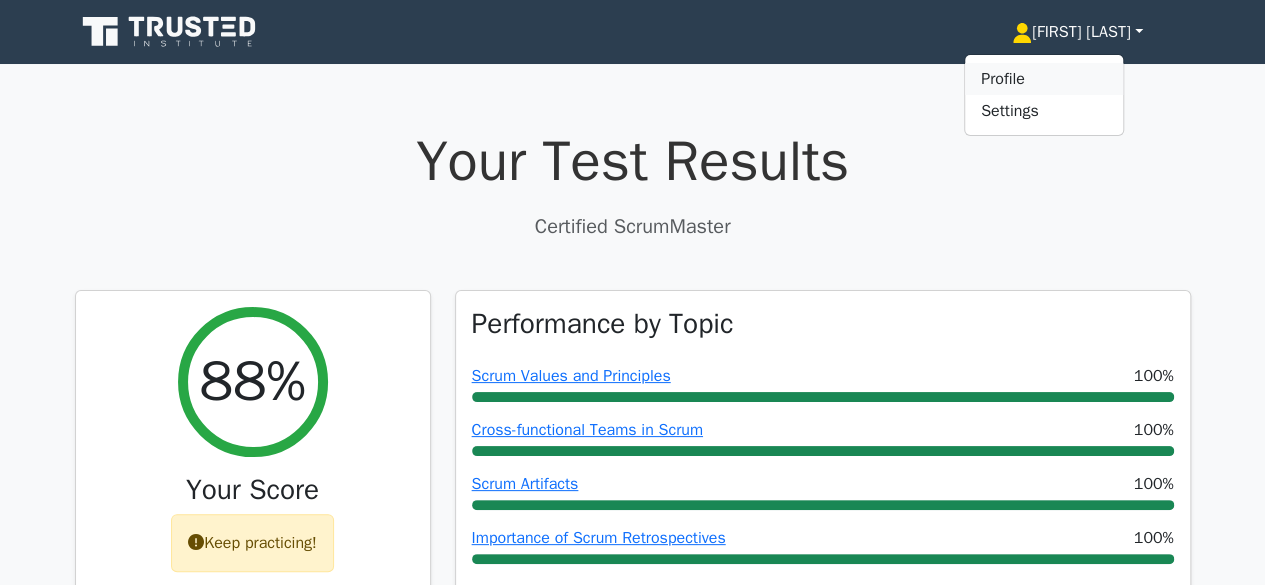 click on "Profile" at bounding box center (1044, 79) 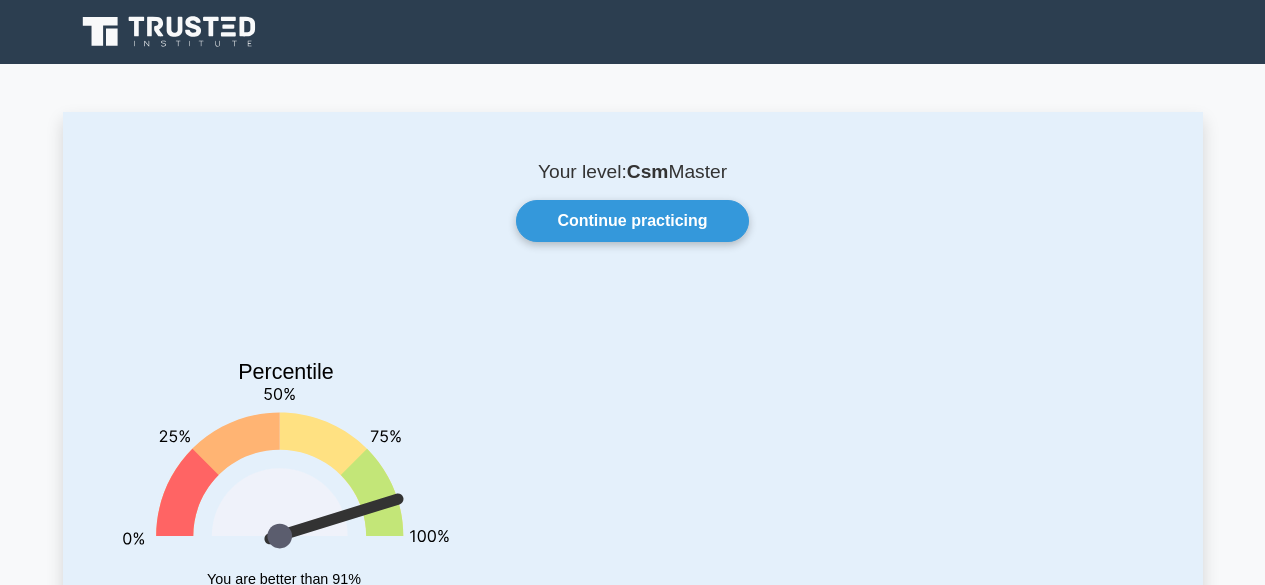 scroll, scrollTop: 0, scrollLeft: 0, axis: both 